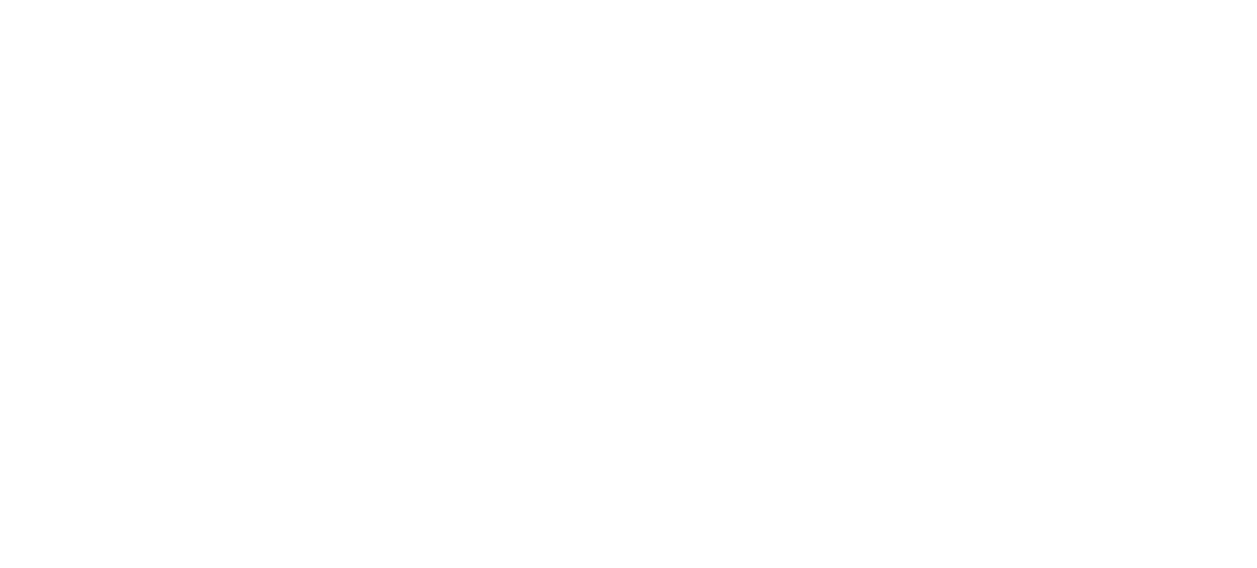scroll, scrollTop: 0, scrollLeft: 0, axis: both 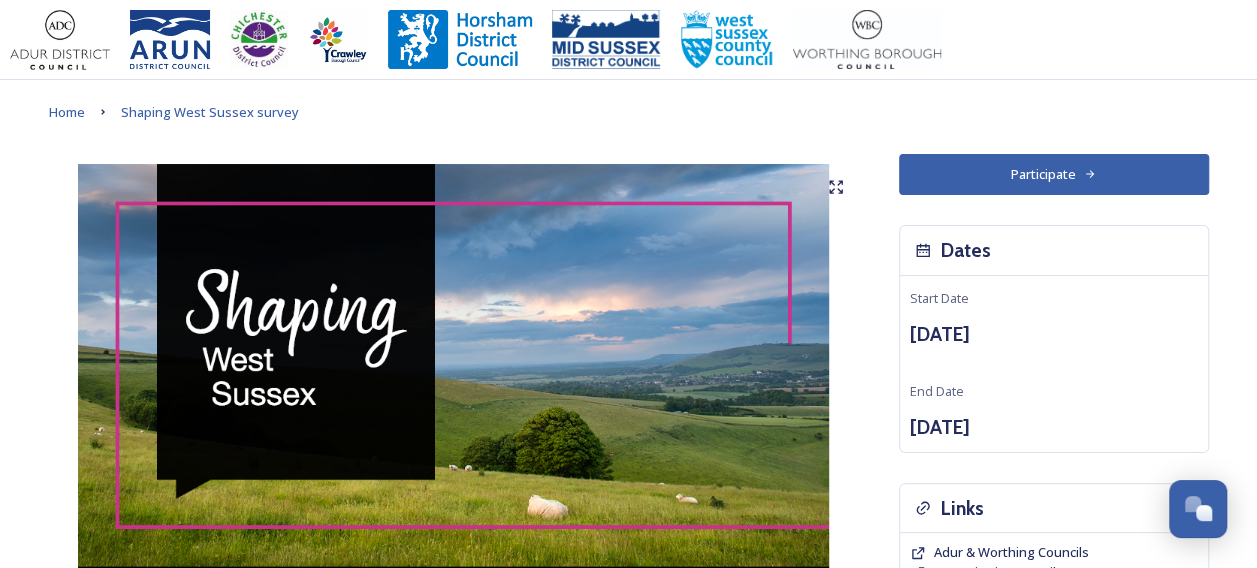 click 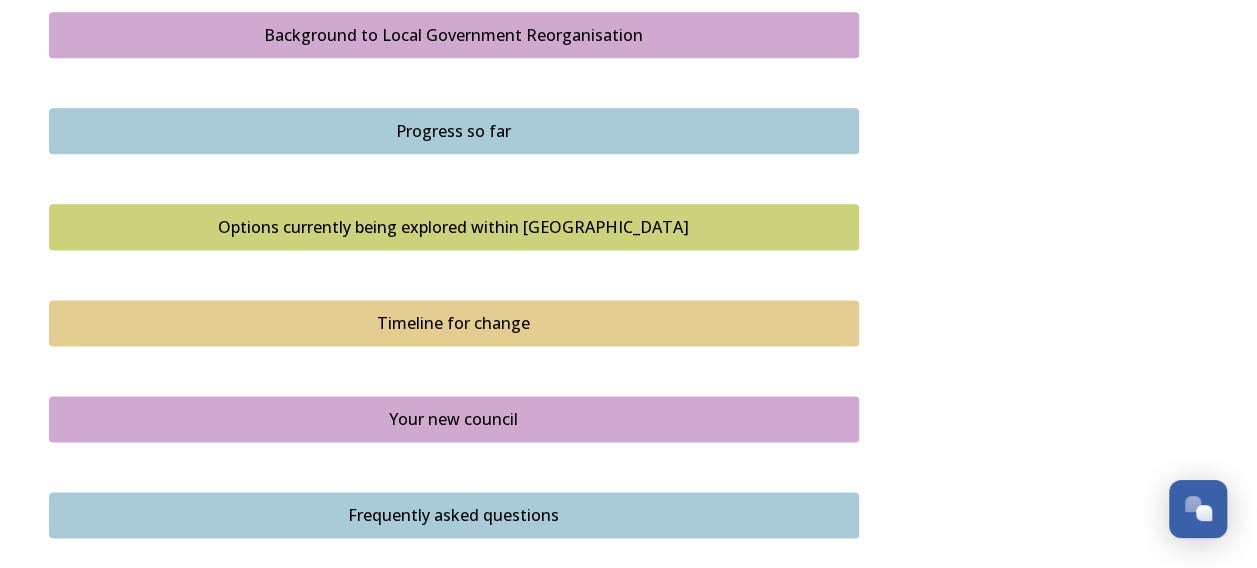 scroll, scrollTop: 1200, scrollLeft: 0, axis: vertical 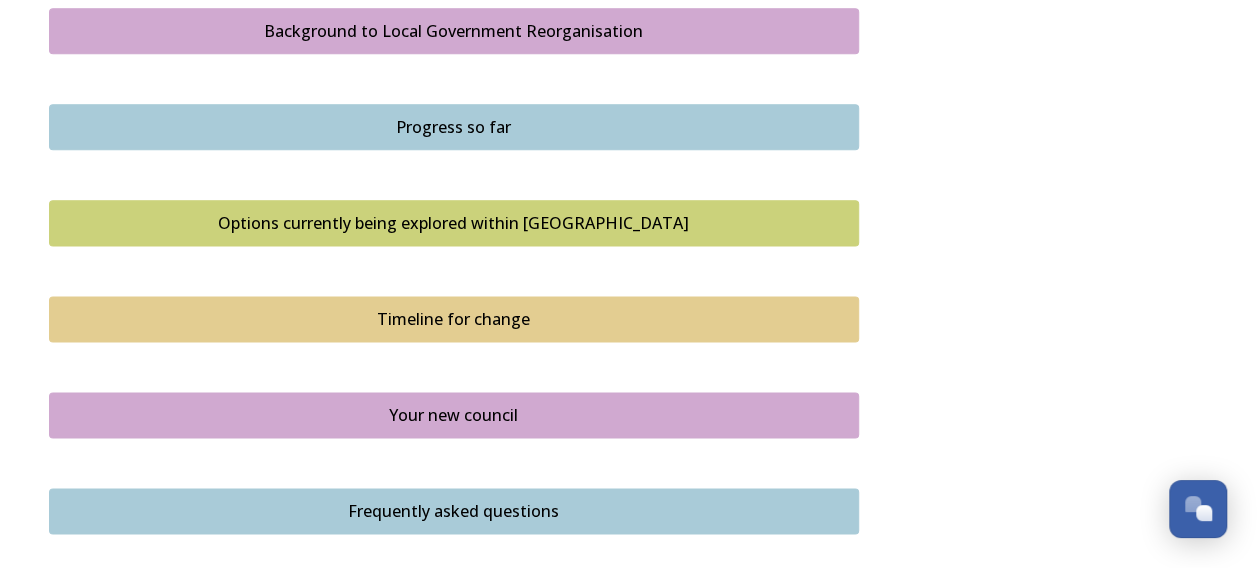 click on "Timeline for change" at bounding box center (454, 319) 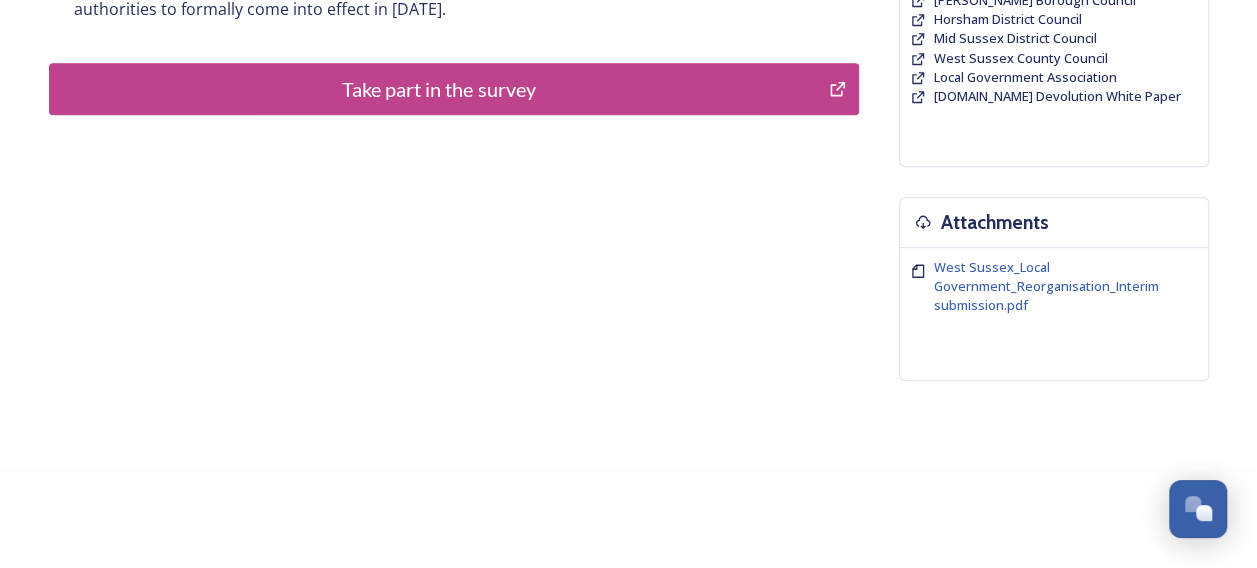 scroll, scrollTop: 310, scrollLeft: 0, axis: vertical 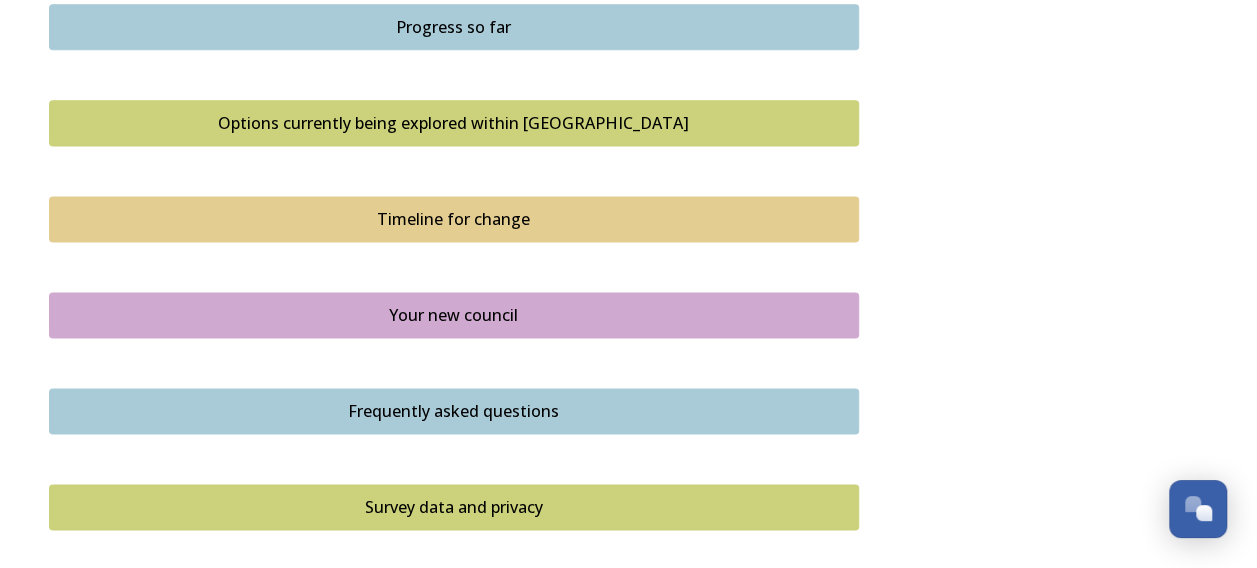 click on "Your new council" at bounding box center (454, 315) 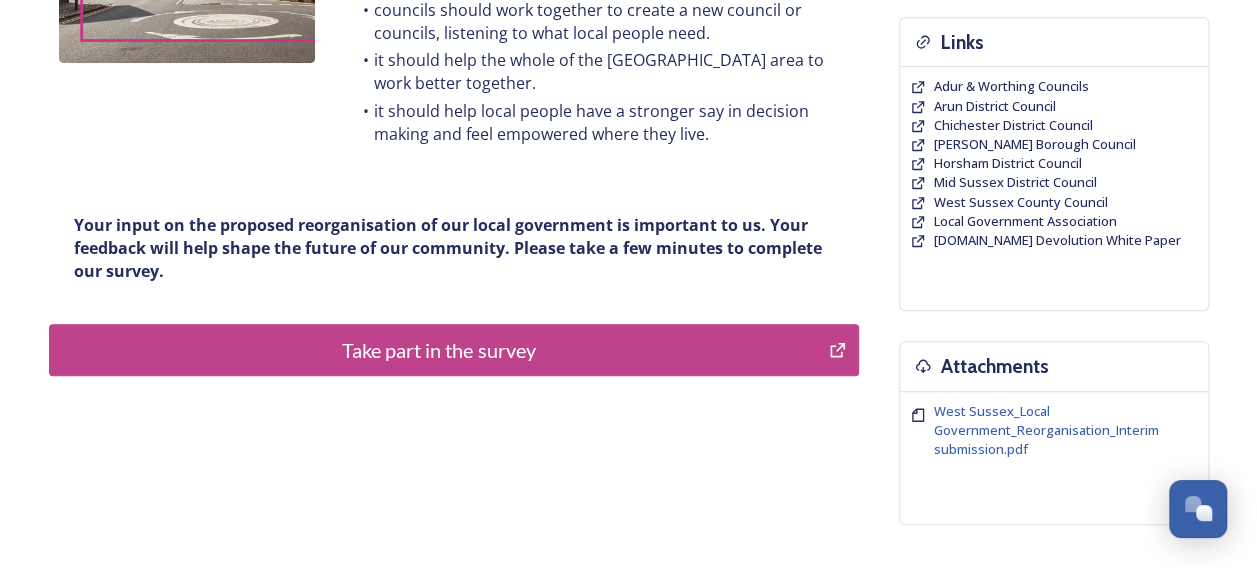 scroll, scrollTop: 310, scrollLeft: 0, axis: vertical 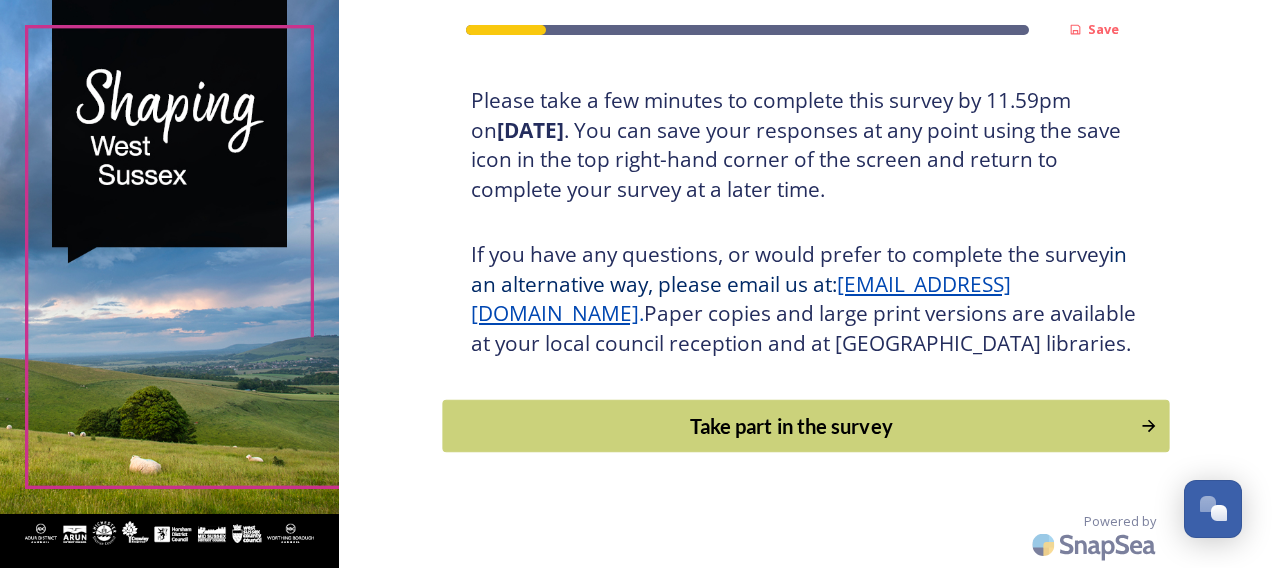 click on "Take part in the survey" at bounding box center (791, 426) 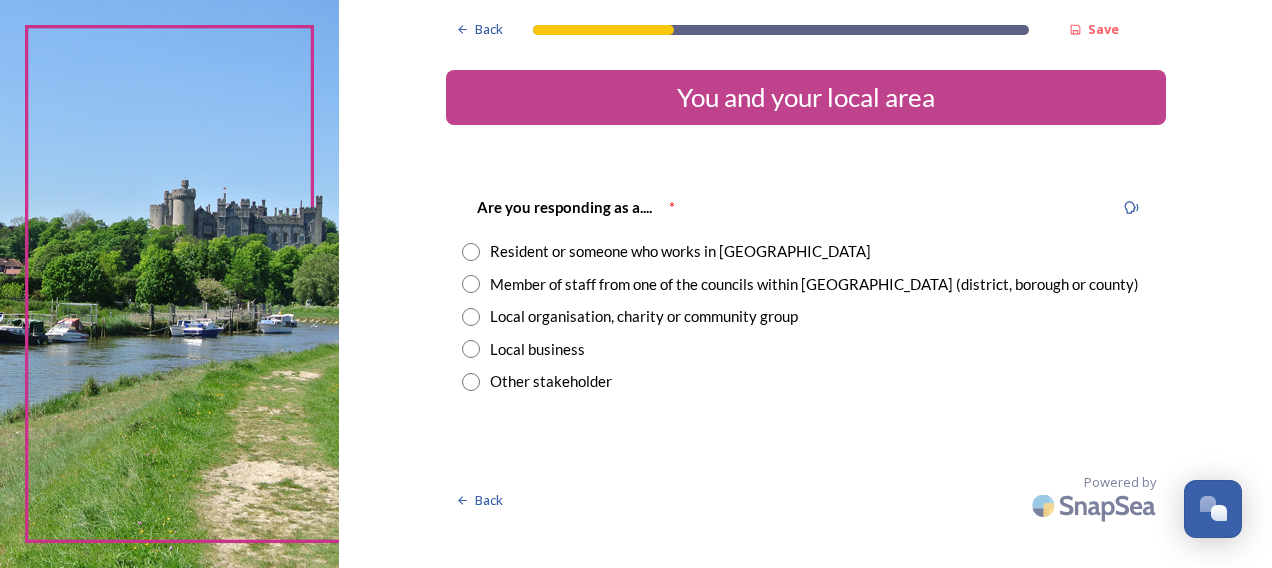 click at bounding box center (471, 252) 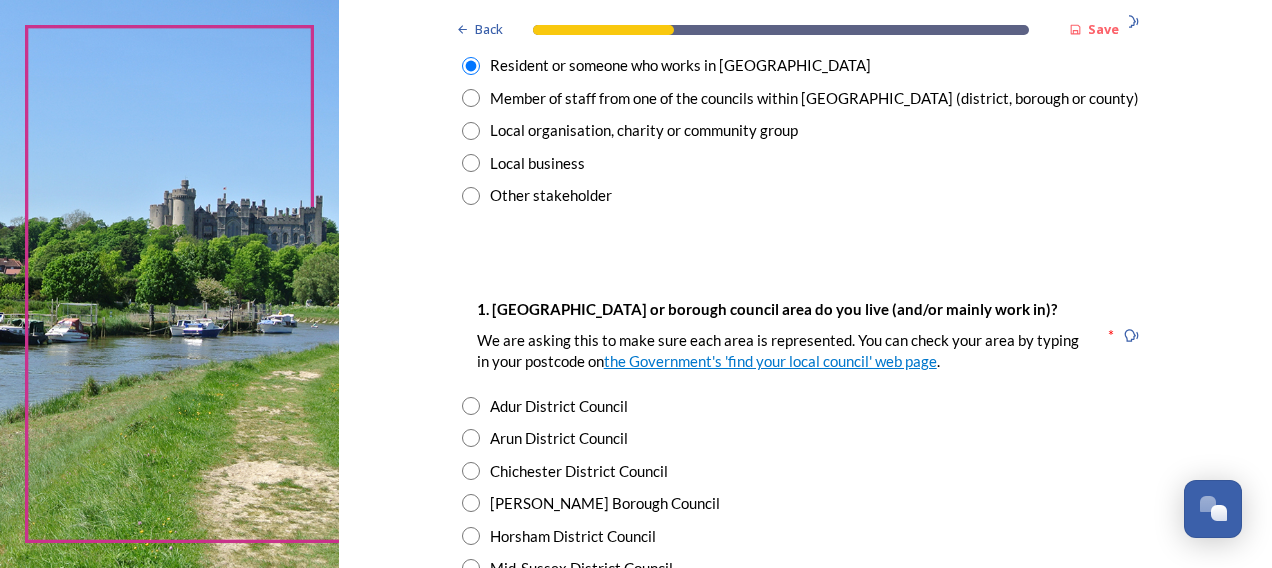 scroll, scrollTop: 300, scrollLeft: 0, axis: vertical 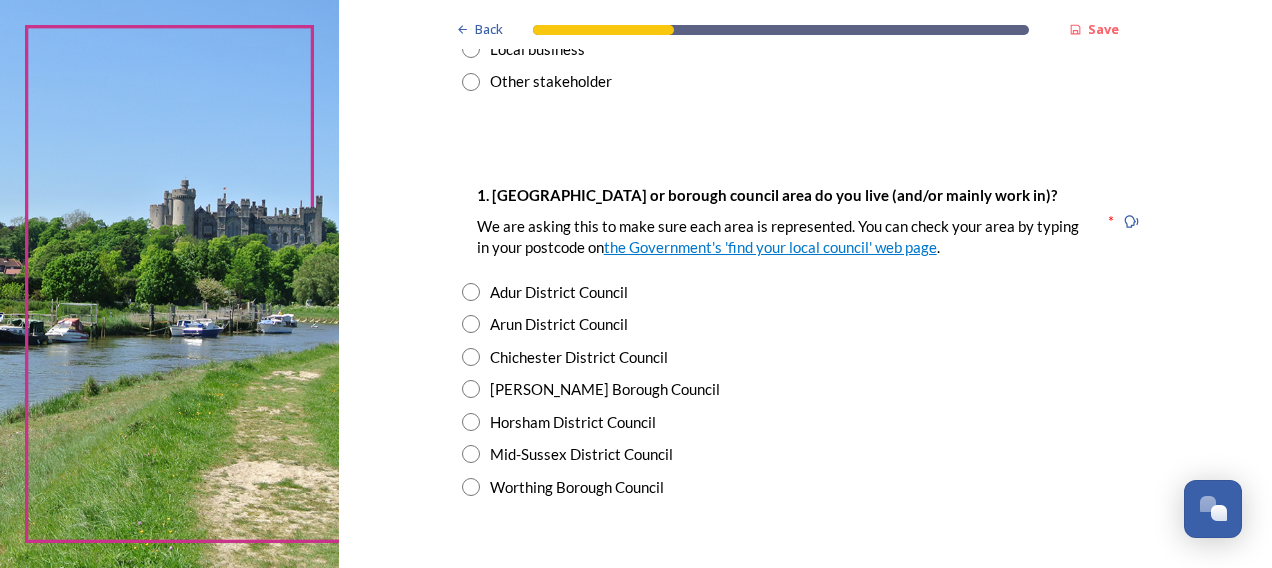 click at bounding box center [471, 324] 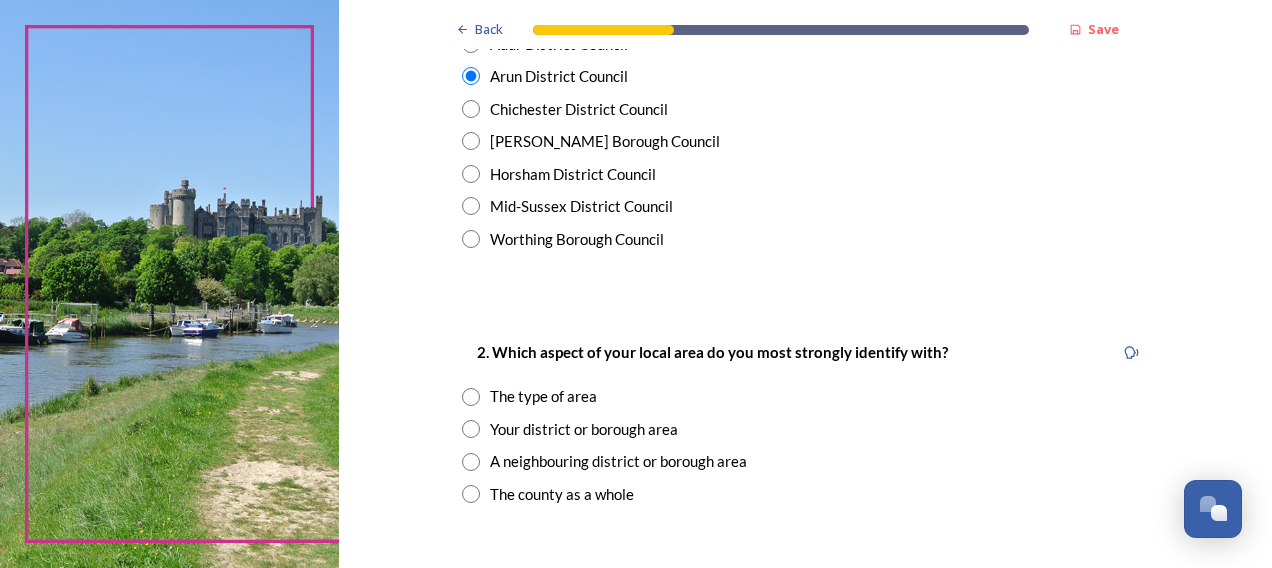 scroll, scrollTop: 600, scrollLeft: 0, axis: vertical 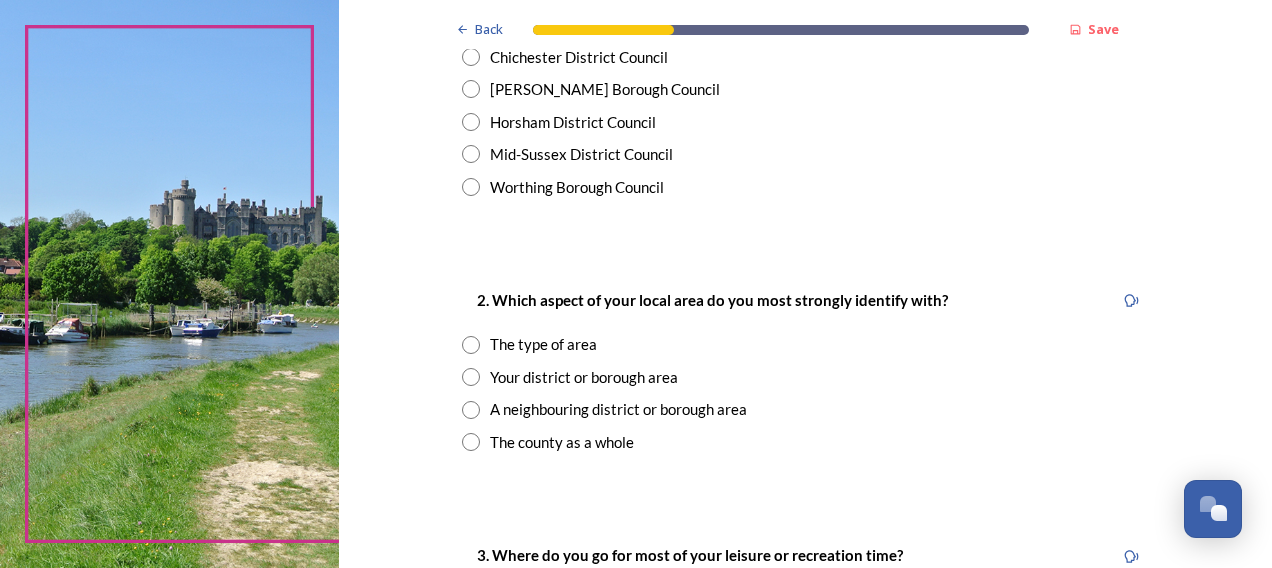 drag, startPoint x: 711, startPoint y: 374, endPoint x: 597, endPoint y: 446, distance: 134.83324 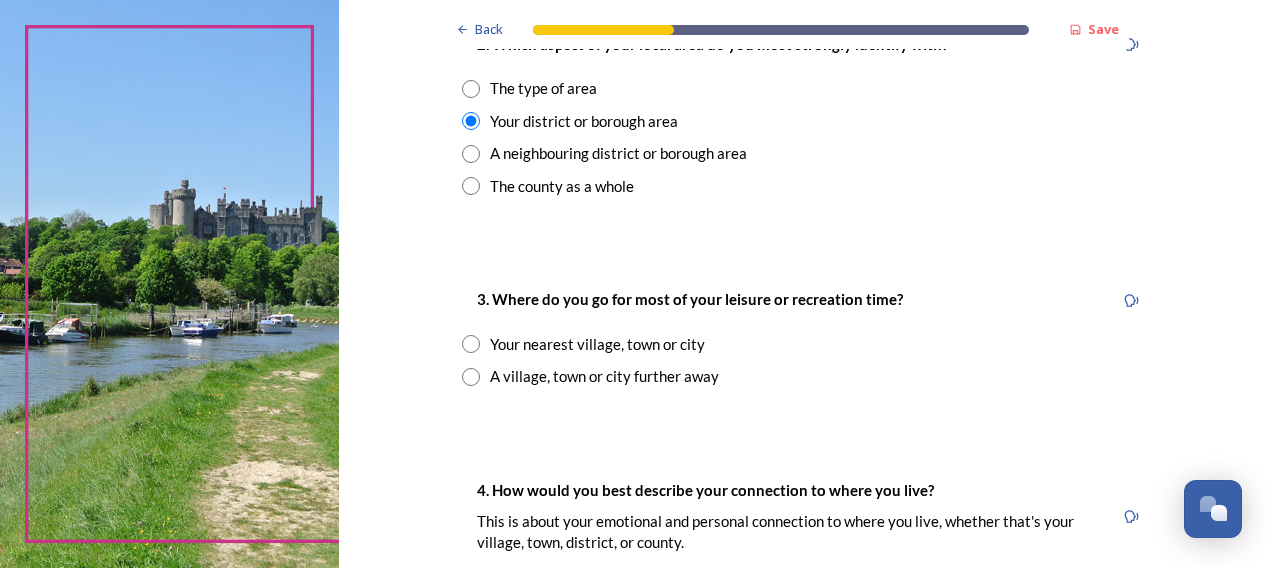 scroll, scrollTop: 900, scrollLeft: 0, axis: vertical 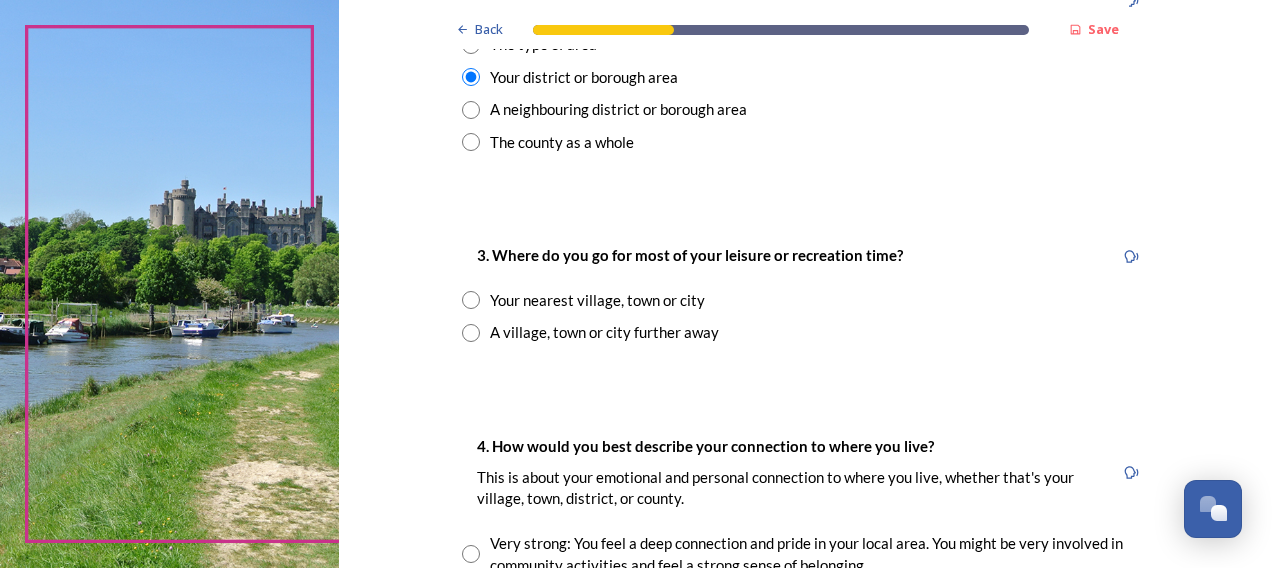 click at bounding box center [471, 300] 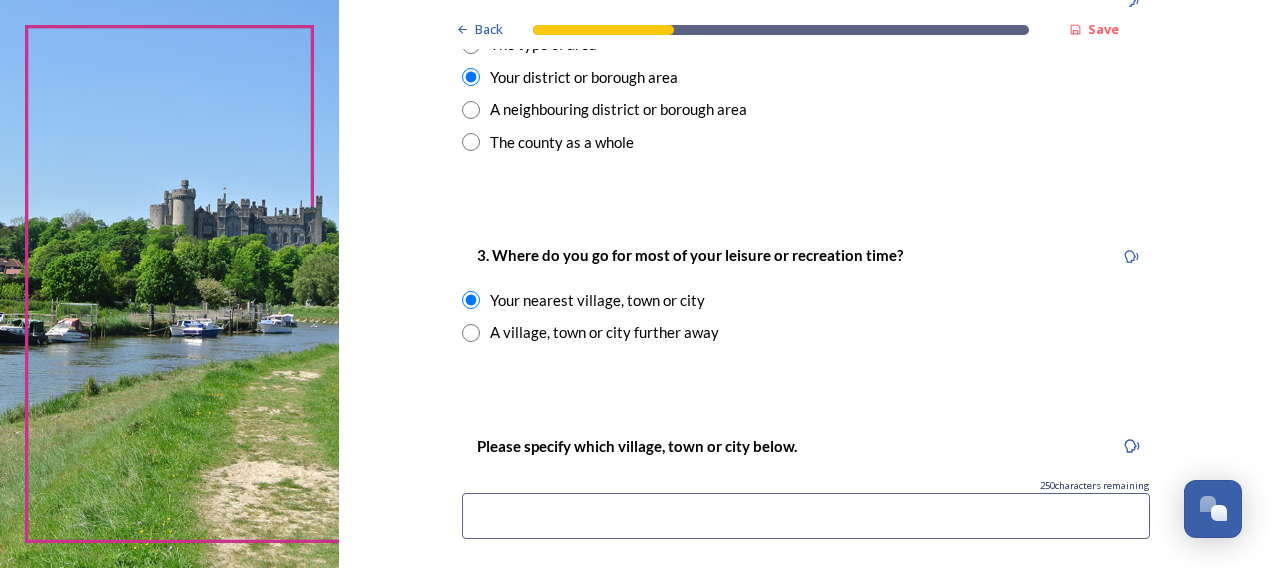click at bounding box center [806, 516] 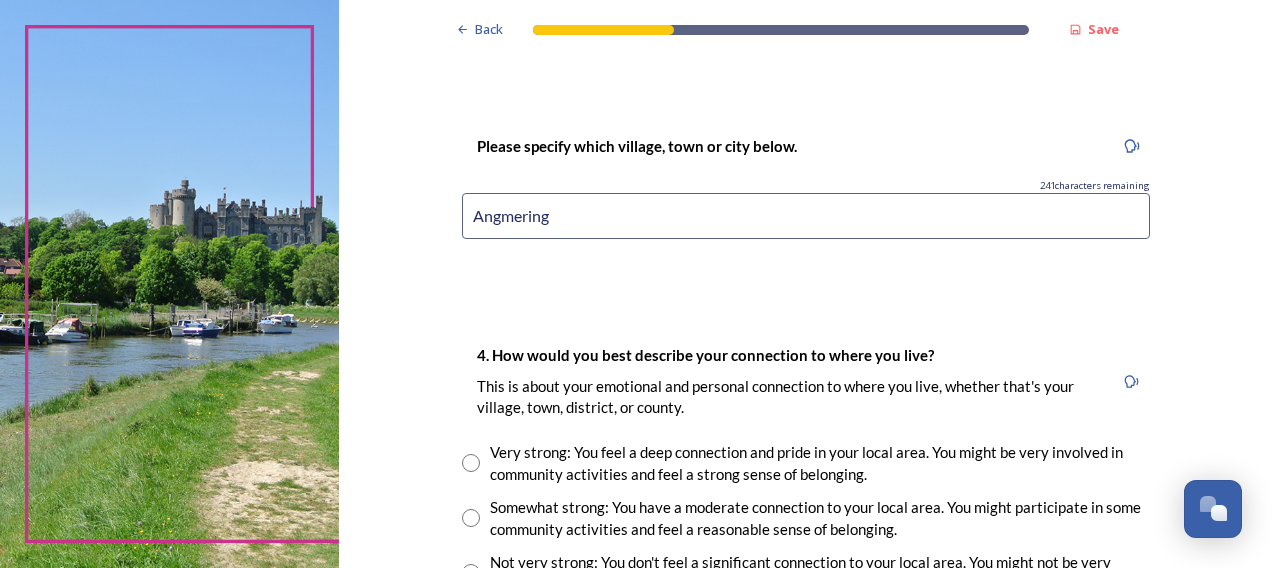 scroll, scrollTop: 1300, scrollLeft: 0, axis: vertical 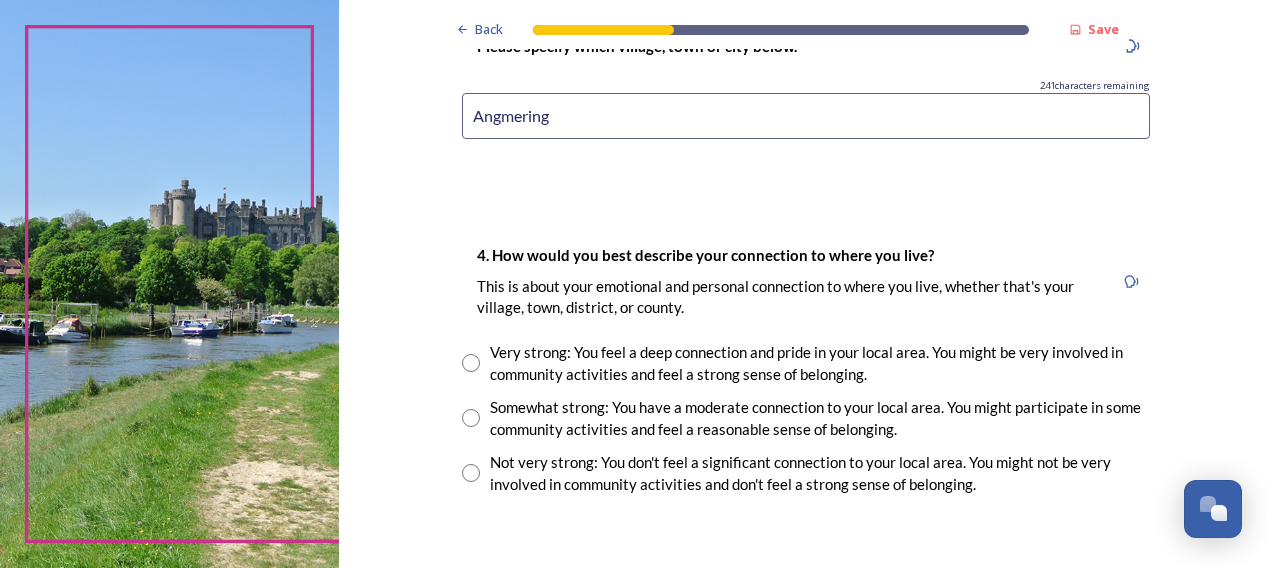 type on "Angmering" 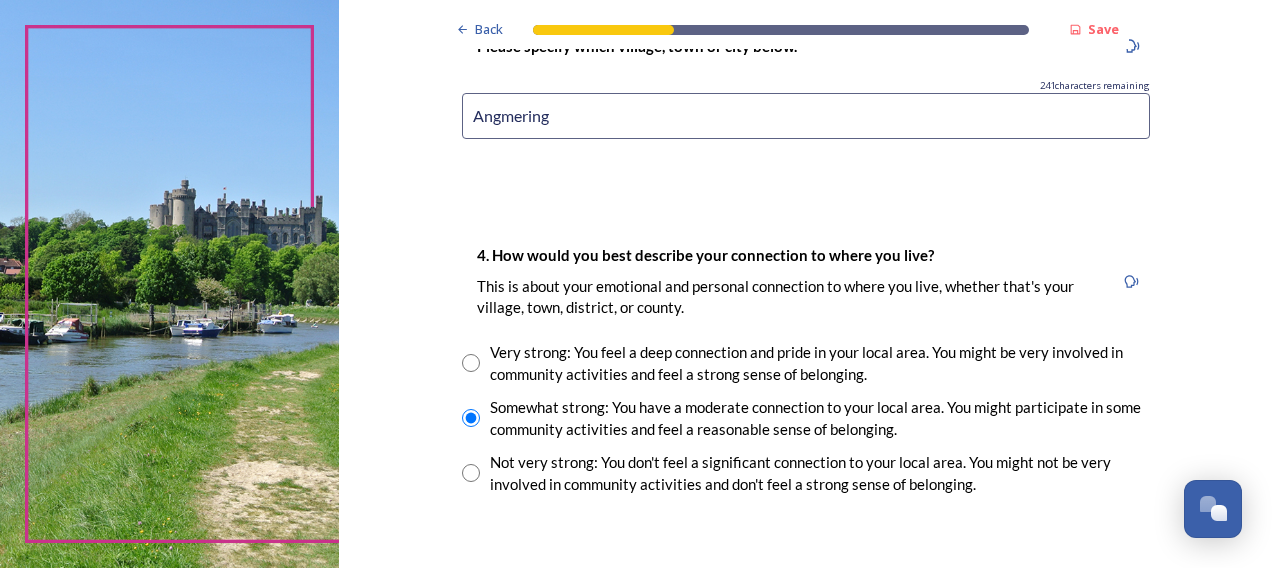 scroll, scrollTop: 1500, scrollLeft: 0, axis: vertical 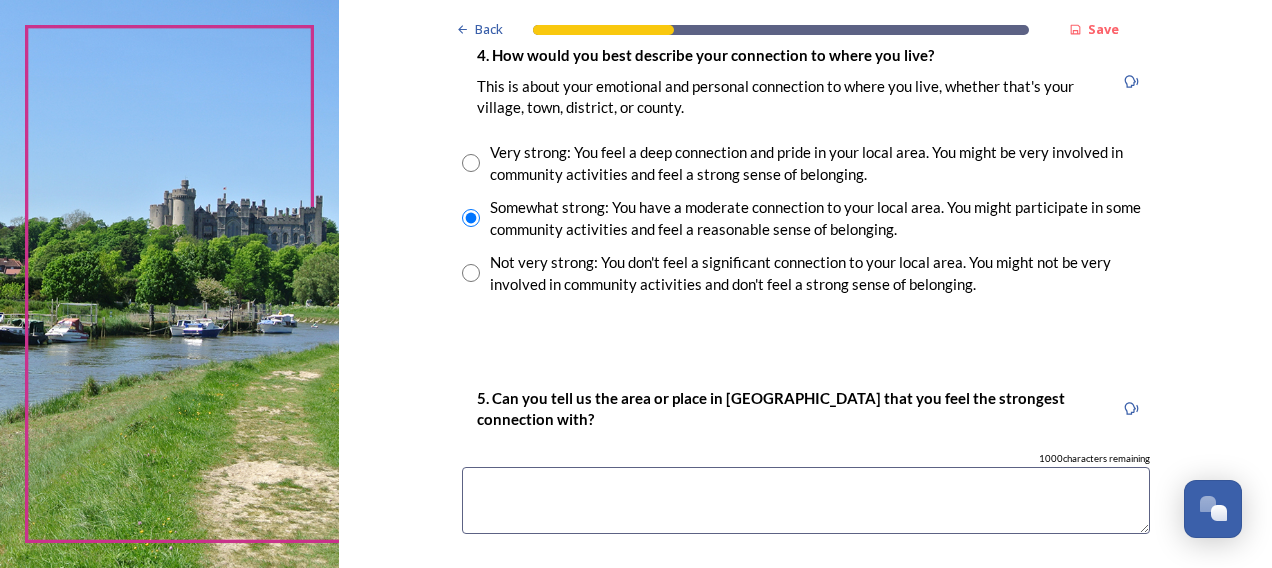 click at bounding box center (806, 500) 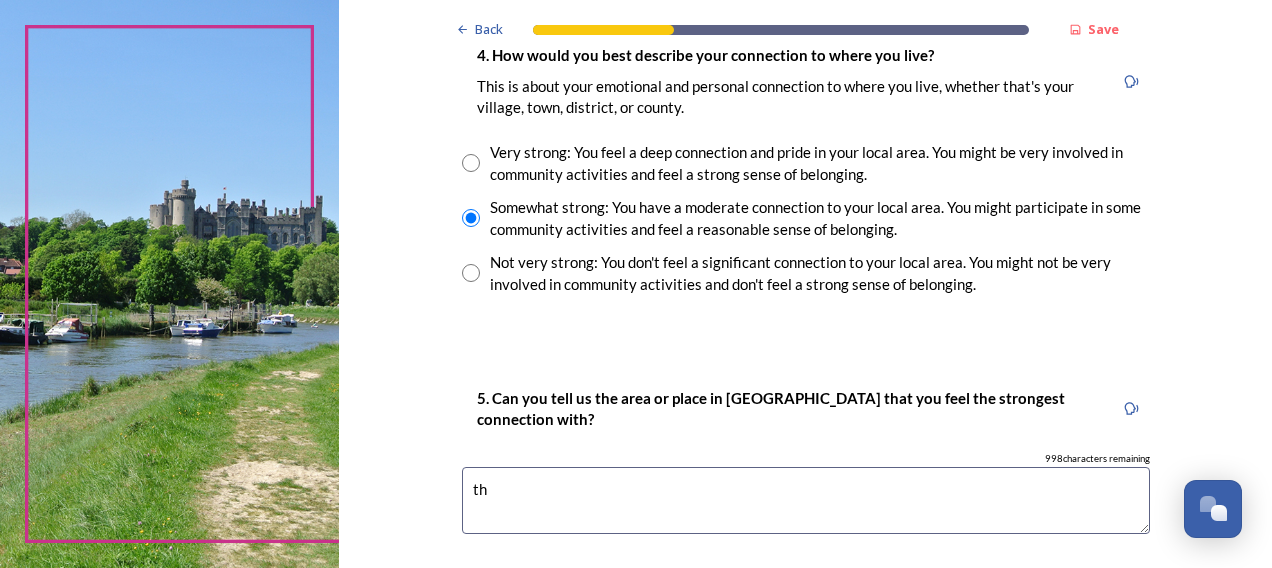 type on "t" 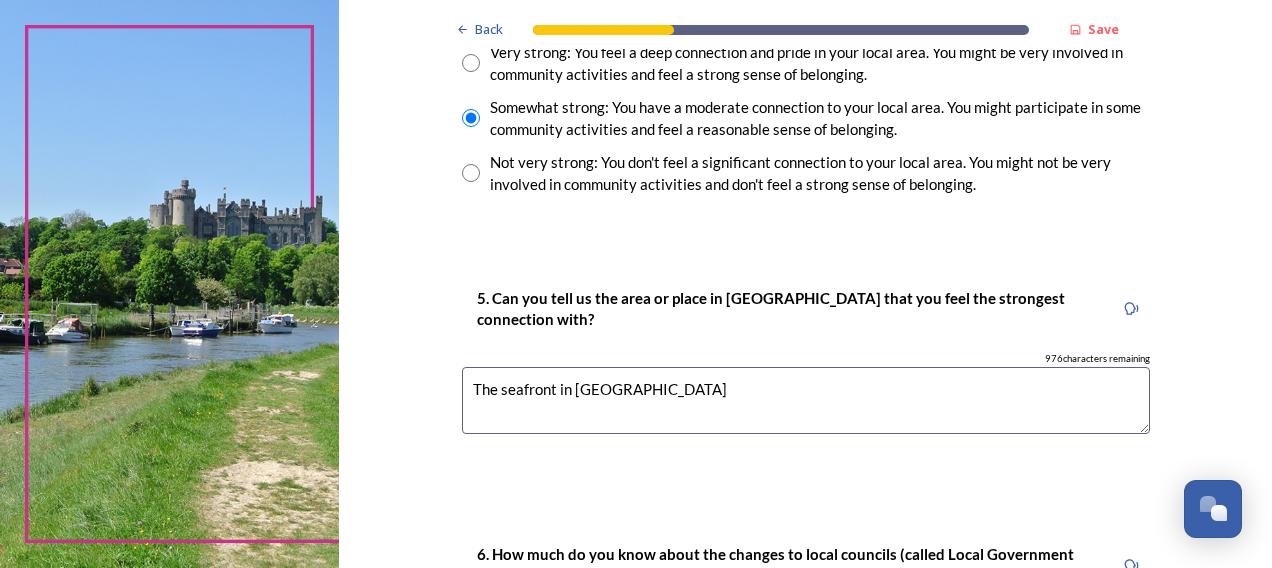 scroll, scrollTop: 1800, scrollLeft: 0, axis: vertical 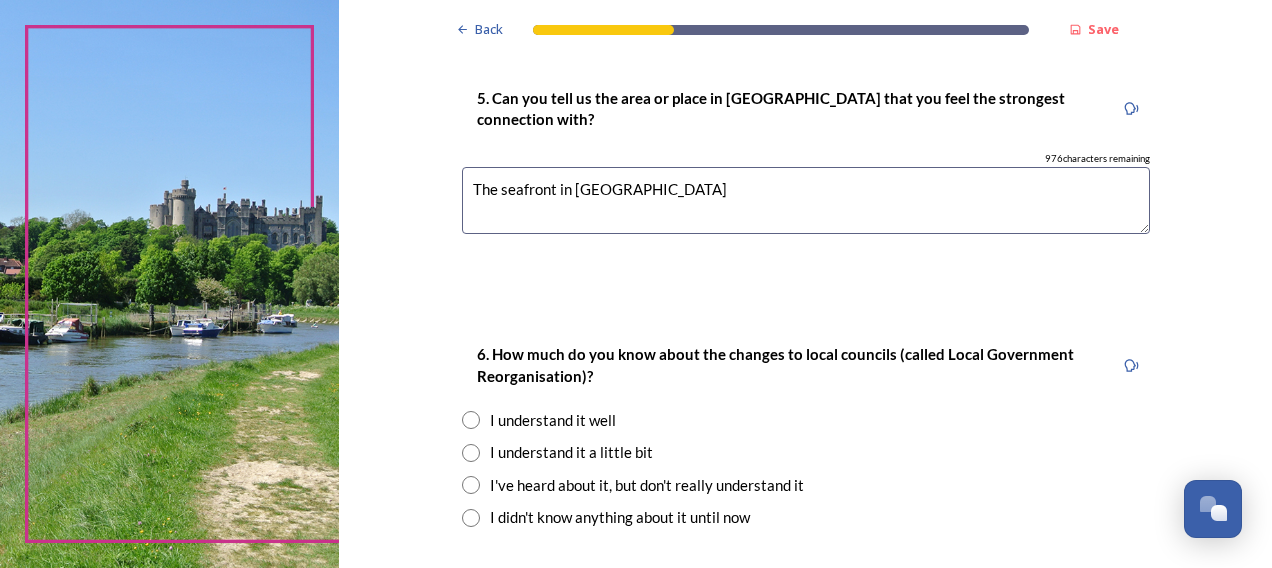 type on "The seafront in Worthing" 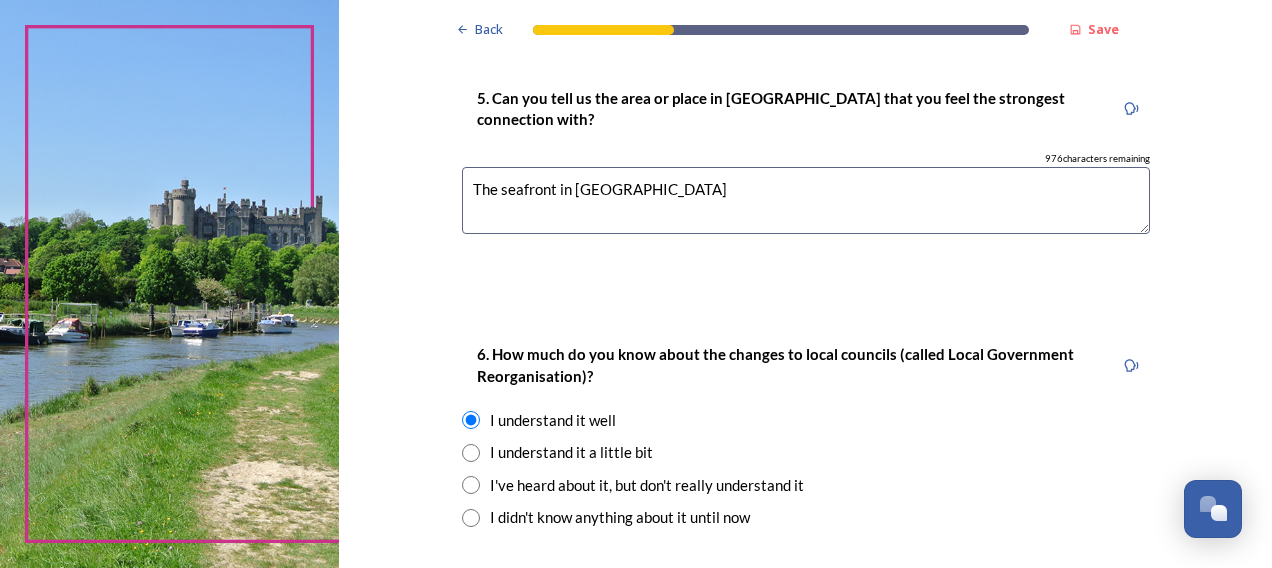 scroll, scrollTop: 1994, scrollLeft: 0, axis: vertical 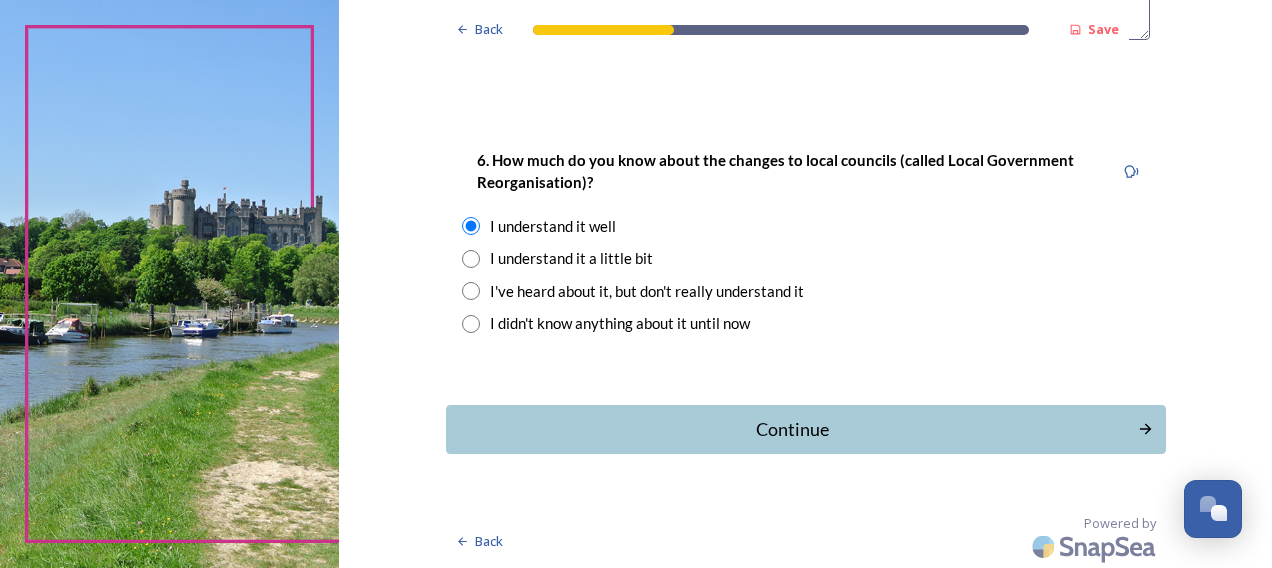click on "Continue" at bounding box center (792, 429) 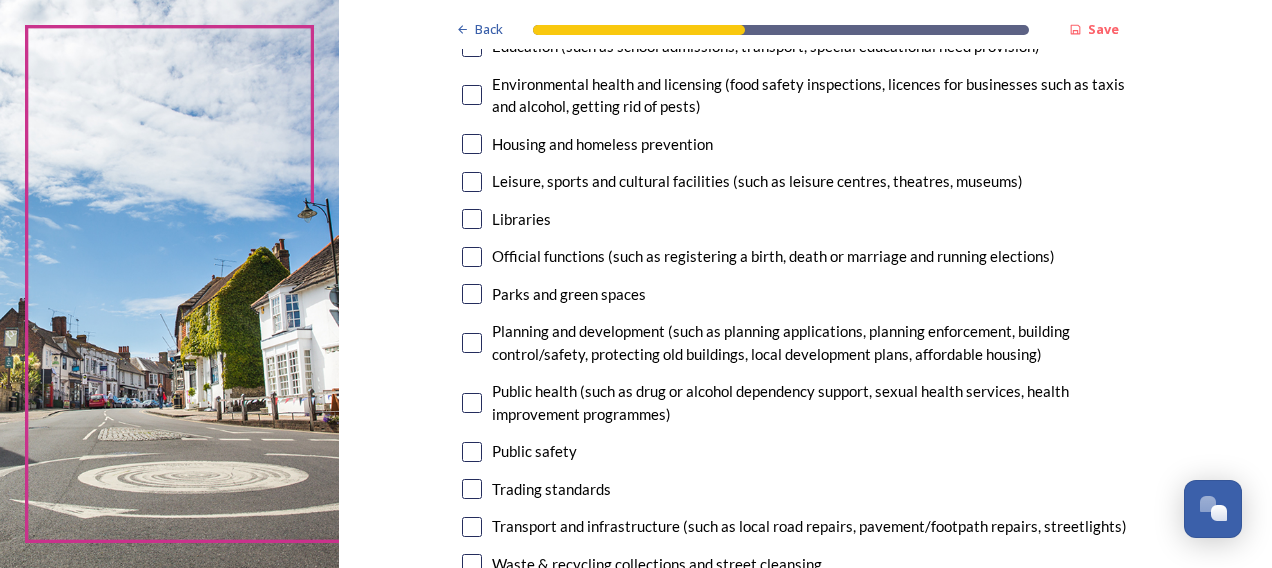 scroll, scrollTop: 600, scrollLeft: 0, axis: vertical 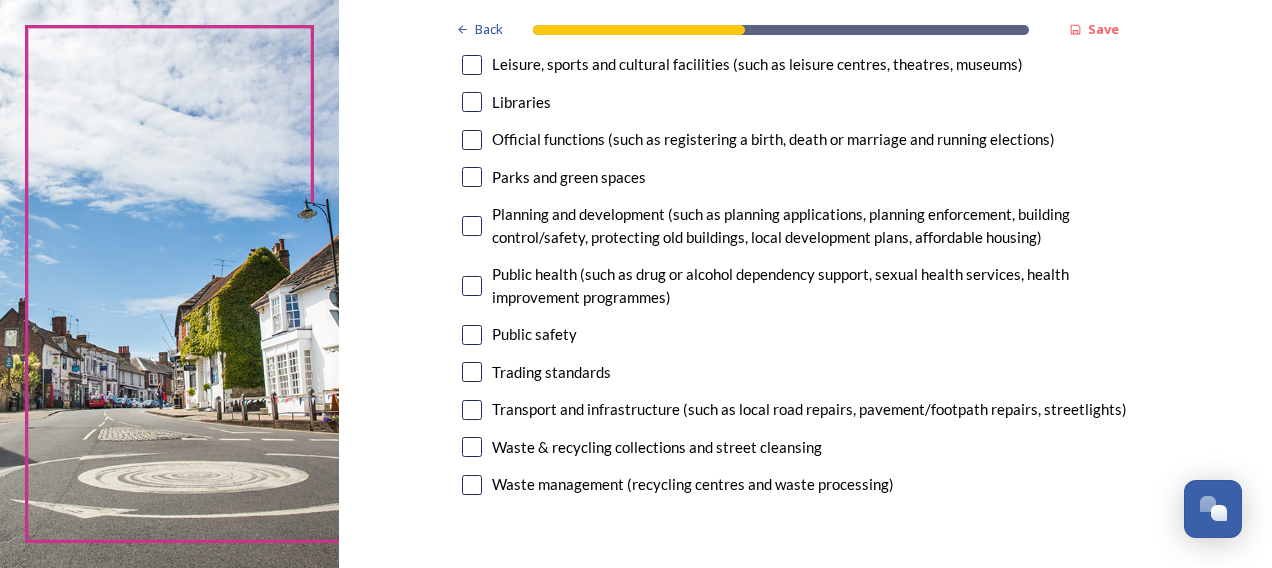 click at bounding box center (472, 447) 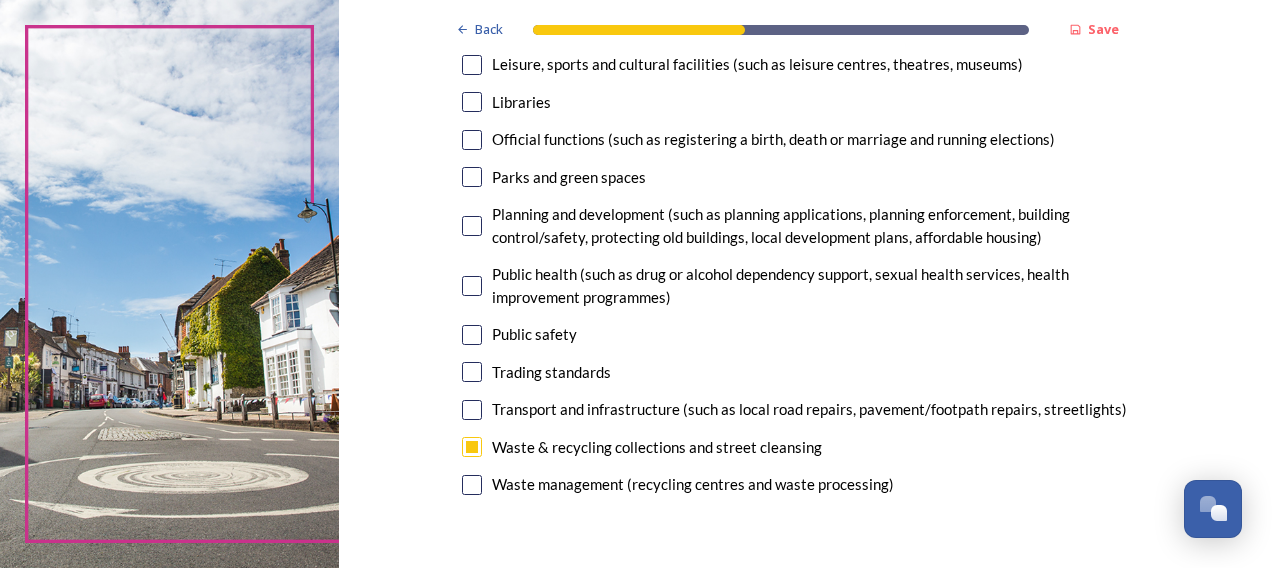 click at bounding box center [472, 410] 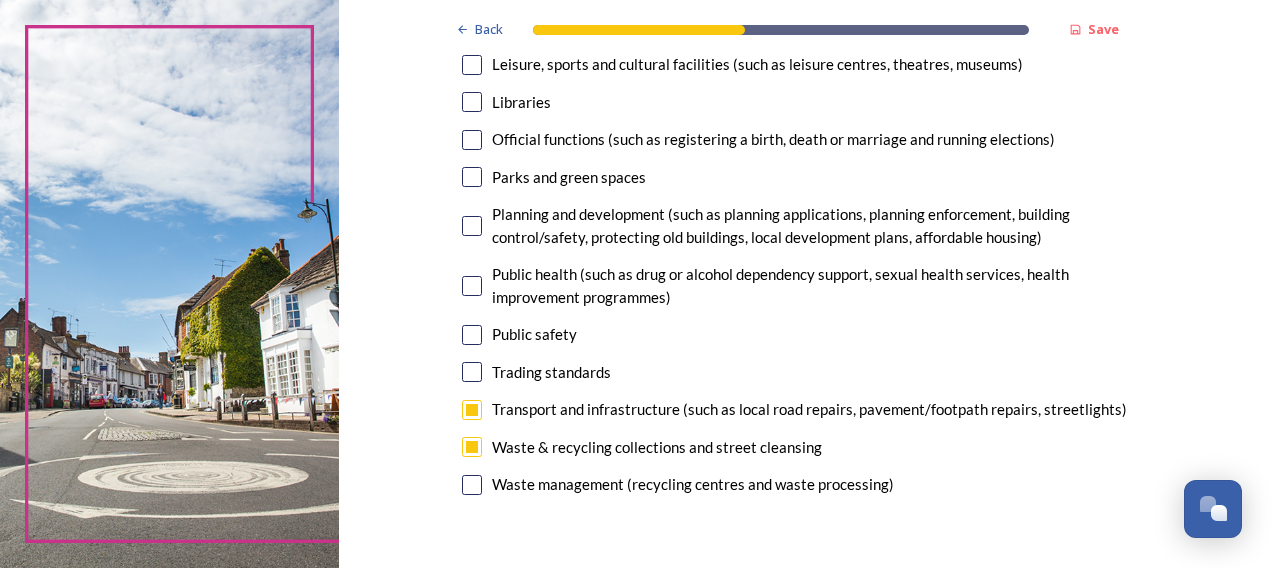 click at bounding box center (472, 226) 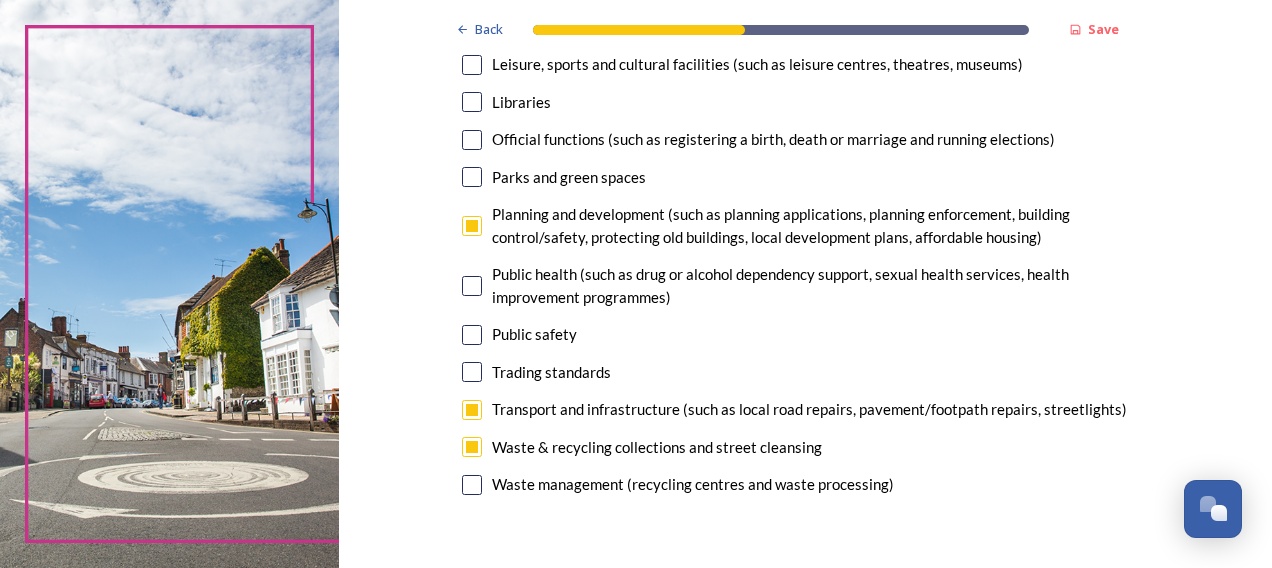 click at bounding box center (472, 226) 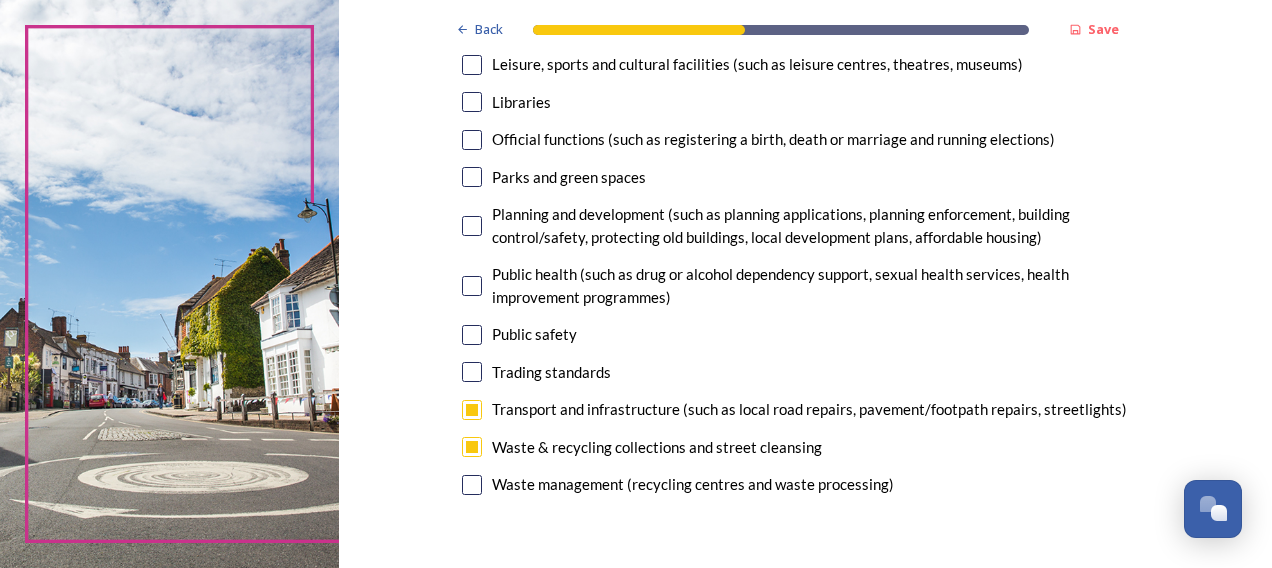 click at bounding box center [472, 226] 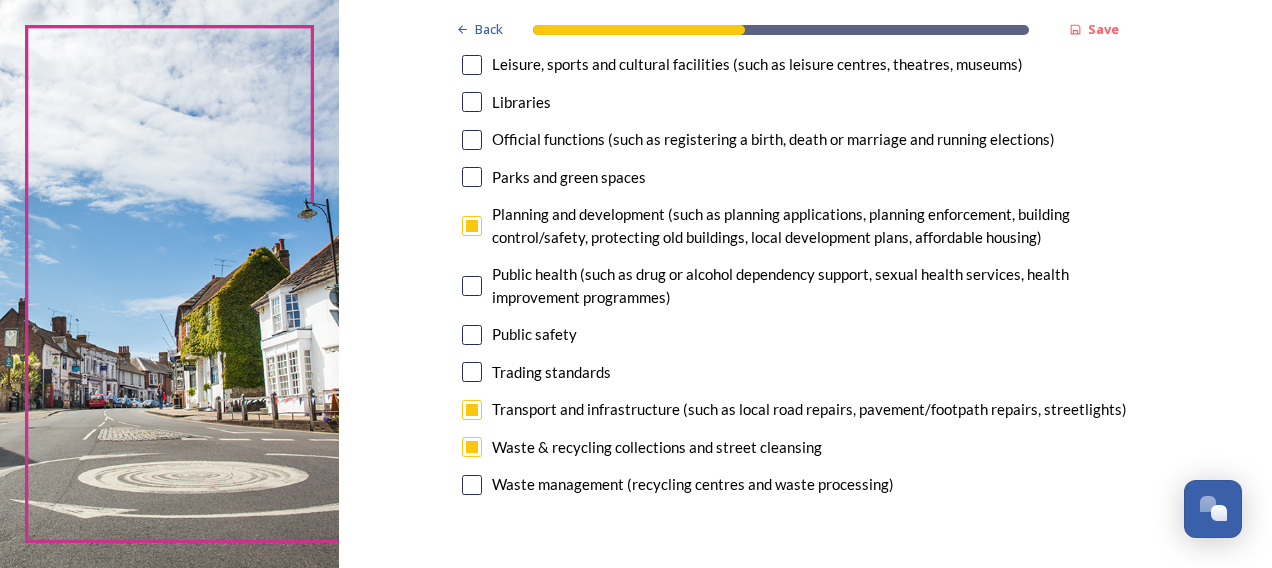 scroll, scrollTop: 500, scrollLeft: 0, axis: vertical 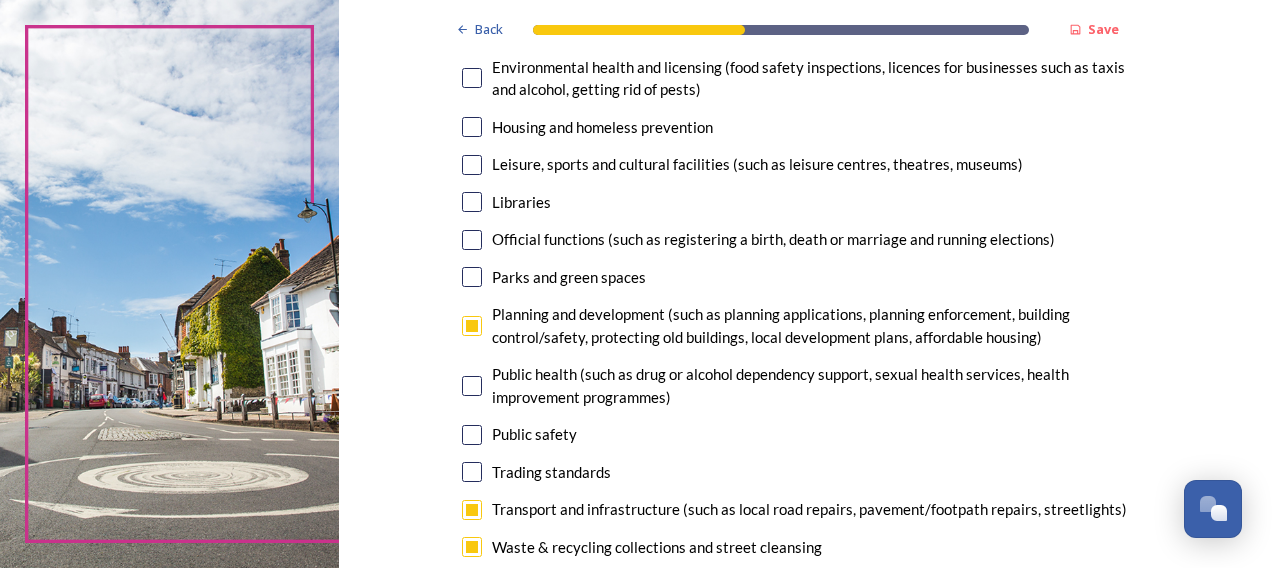 click at bounding box center [472, 165] 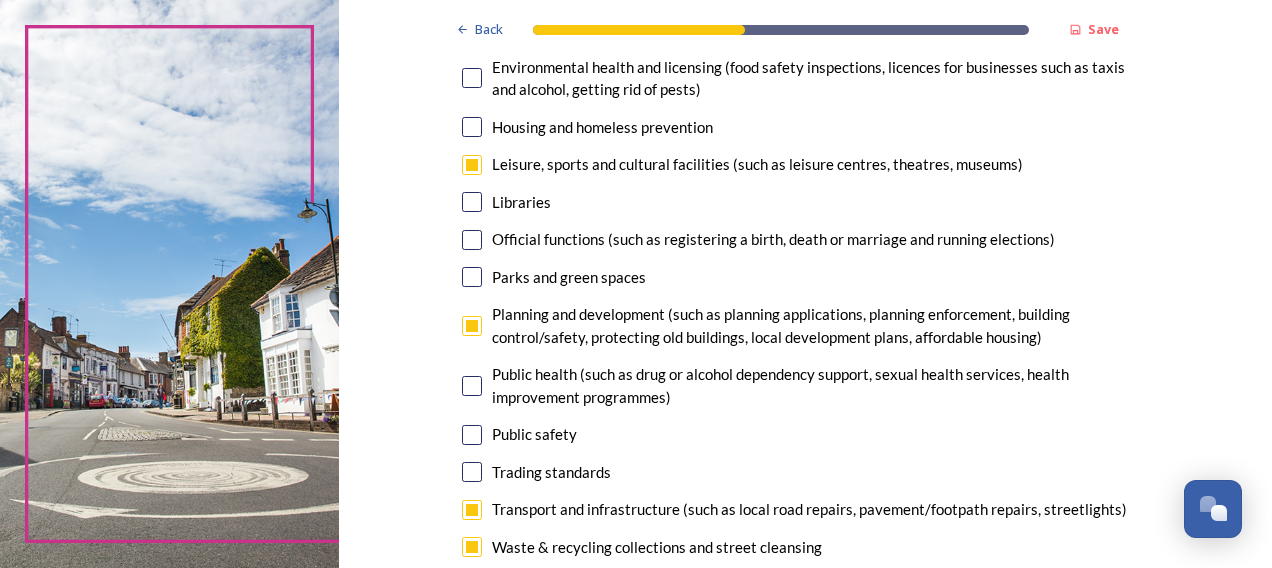 scroll, scrollTop: 600, scrollLeft: 0, axis: vertical 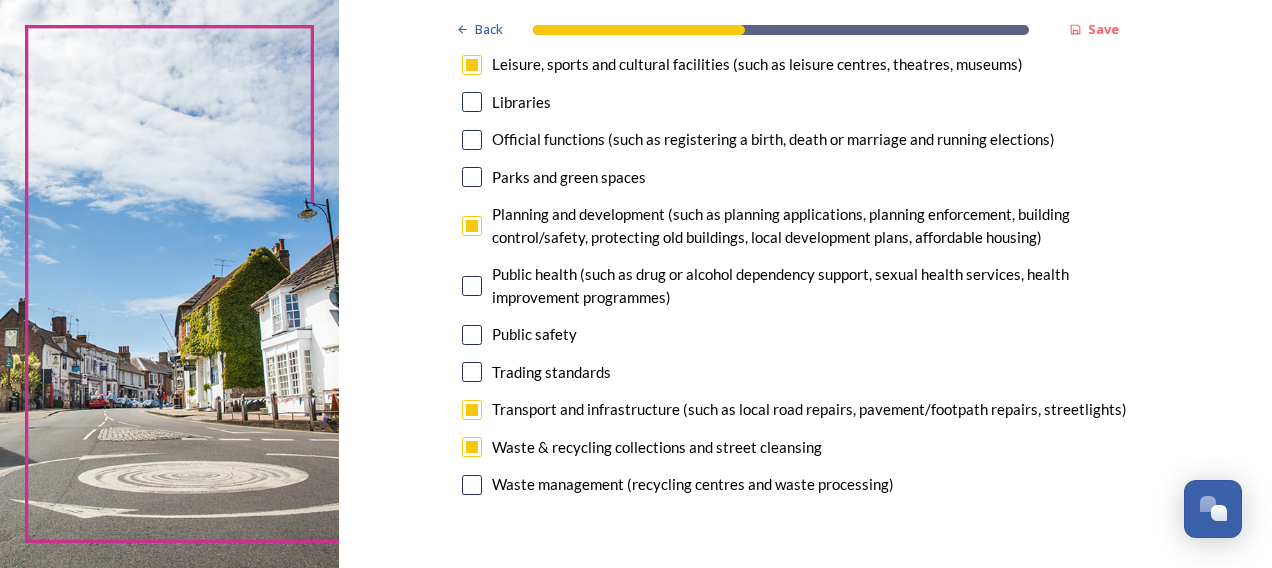 click at bounding box center [472, 177] 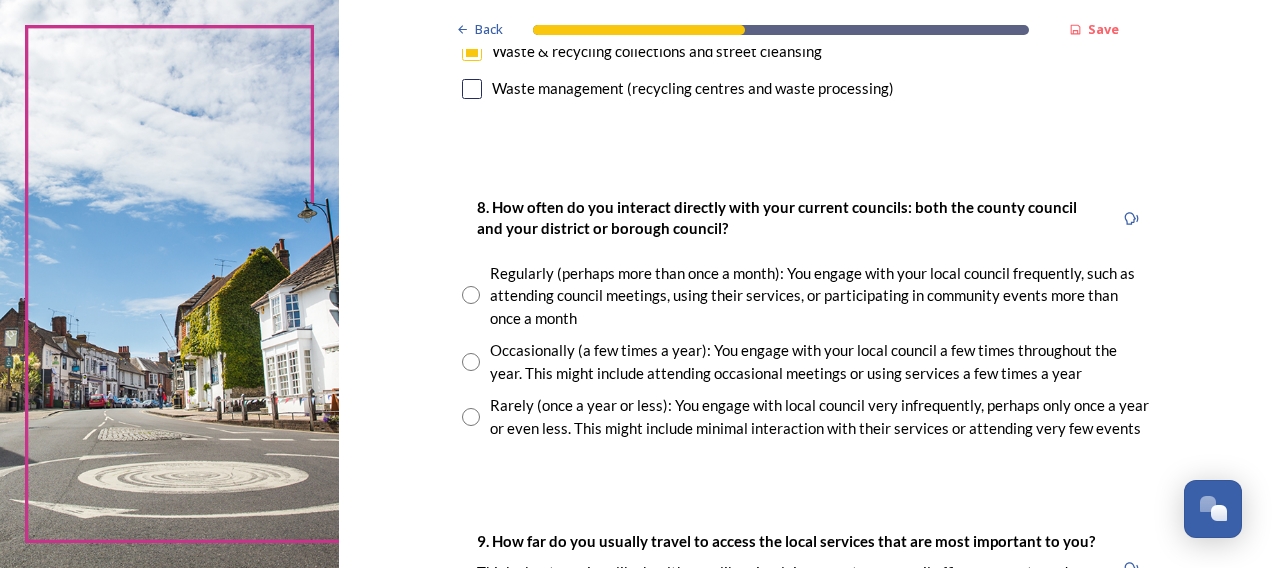 scroll, scrollTop: 1000, scrollLeft: 0, axis: vertical 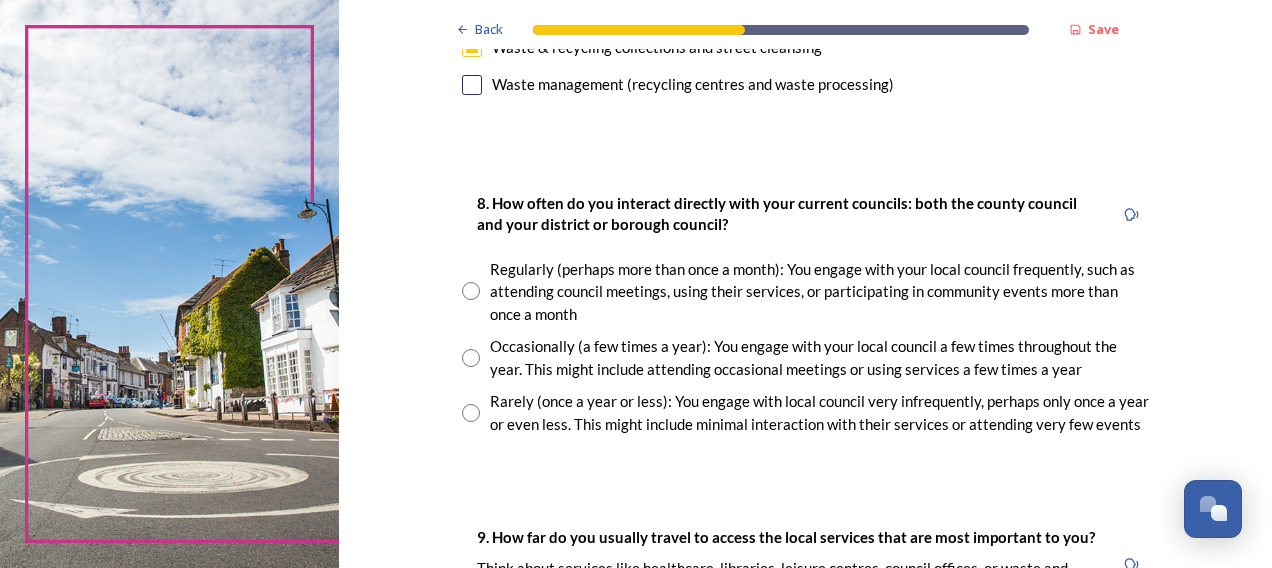 click at bounding box center (471, 358) 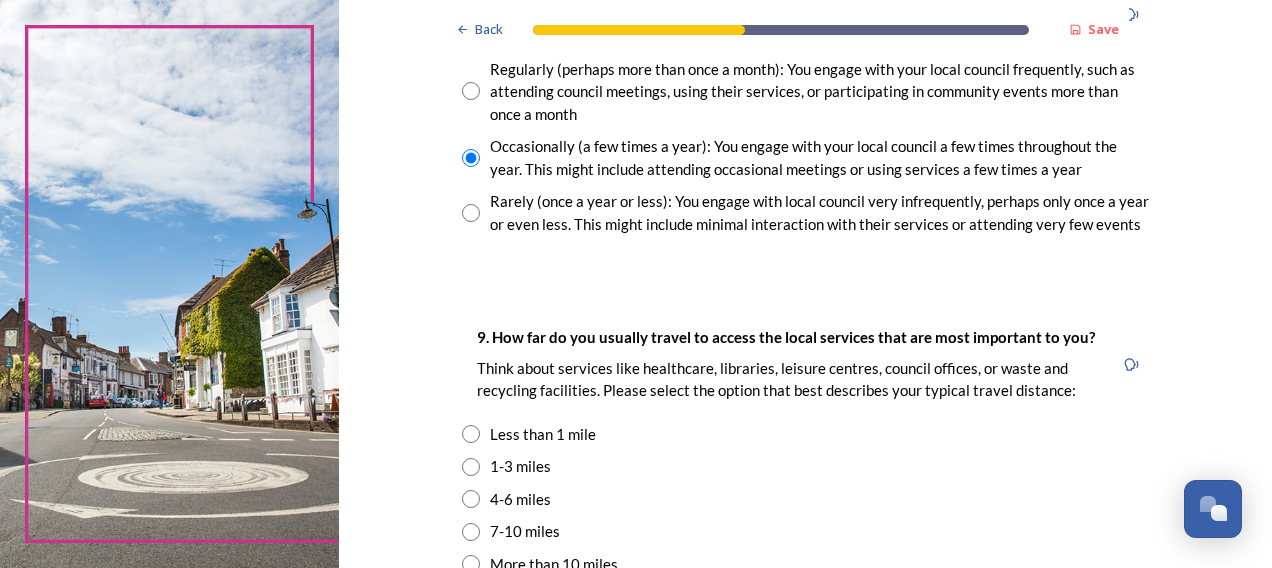 scroll, scrollTop: 1300, scrollLeft: 0, axis: vertical 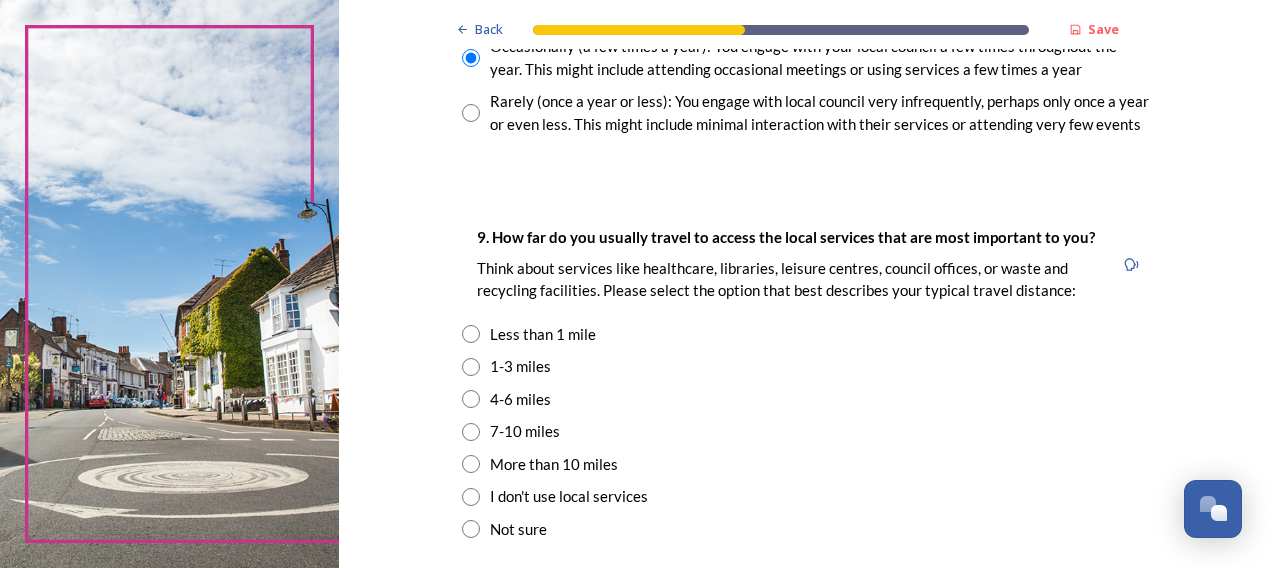 click at bounding box center [471, 367] 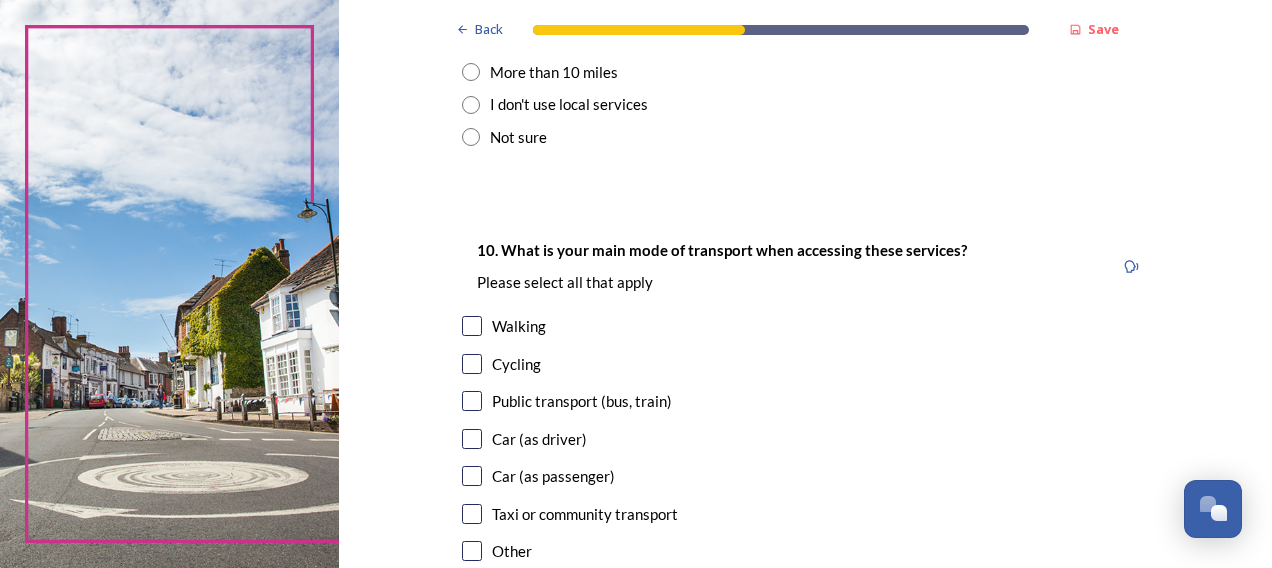 scroll, scrollTop: 1700, scrollLeft: 0, axis: vertical 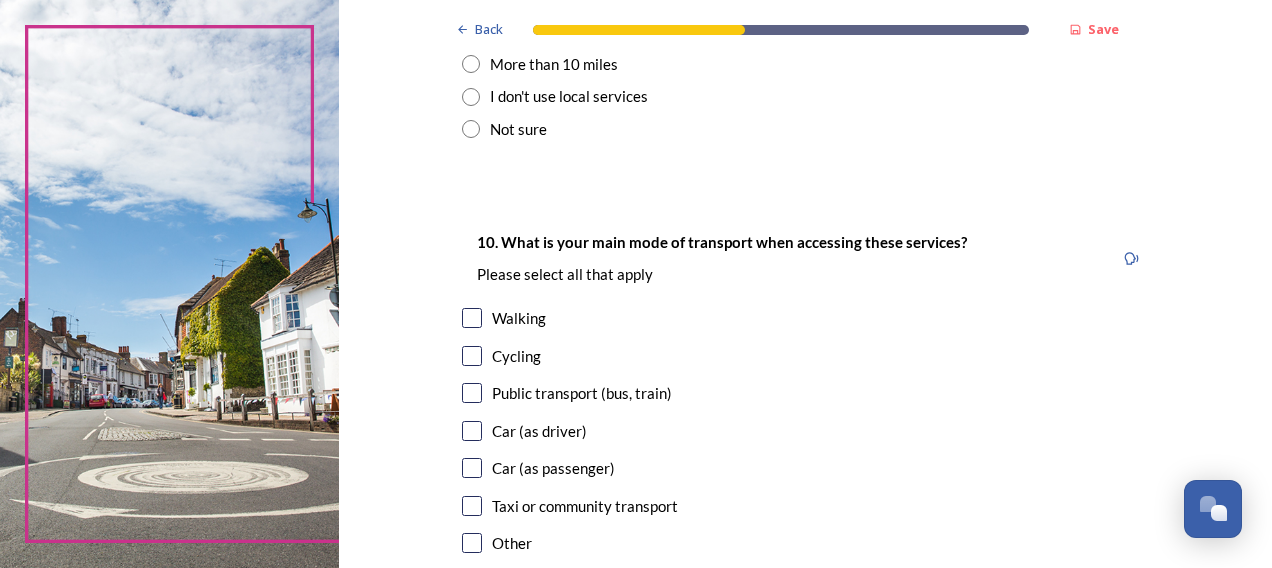 click at bounding box center [472, 431] 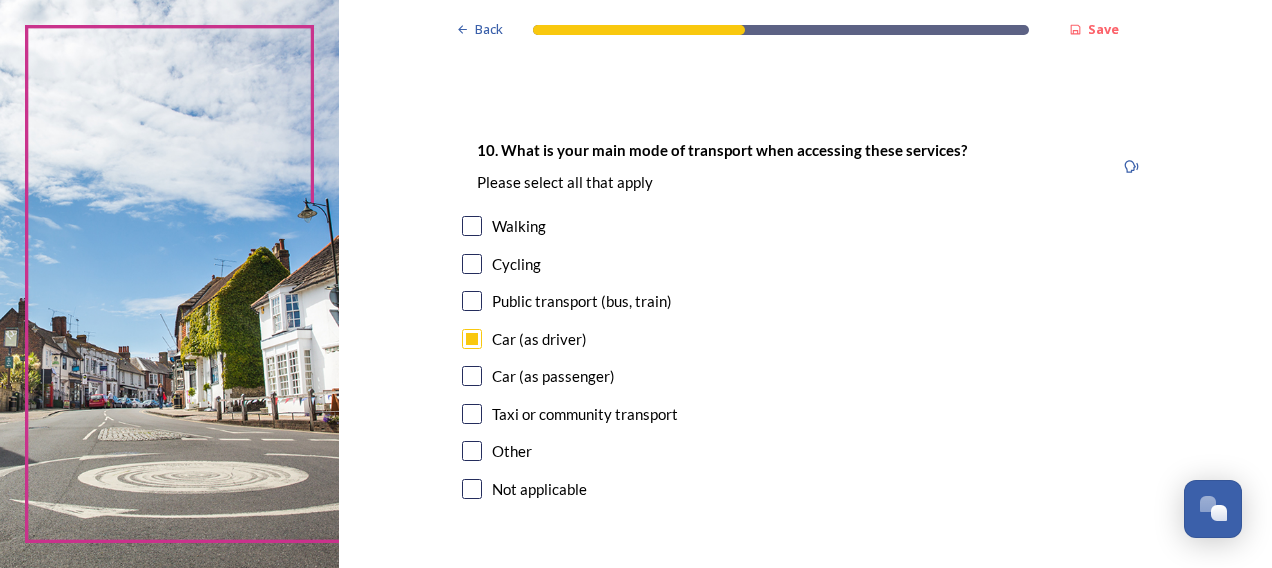 scroll, scrollTop: 1900, scrollLeft: 0, axis: vertical 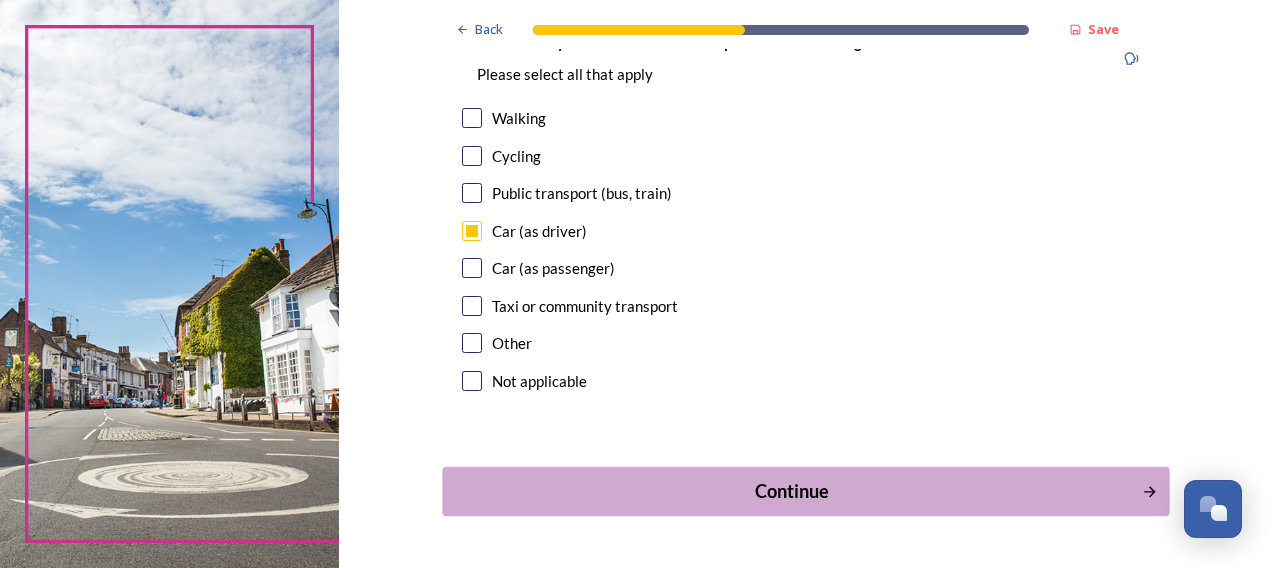 click on "Continue" at bounding box center [791, 491] 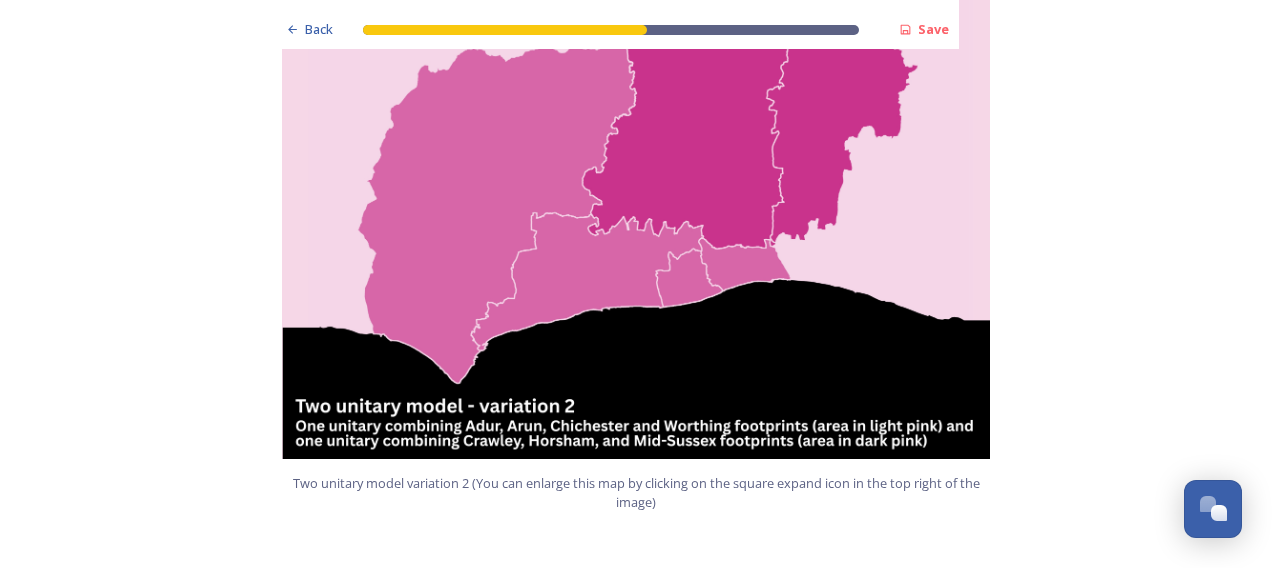 scroll, scrollTop: 2500, scrollLeft: 0, axis: vertical 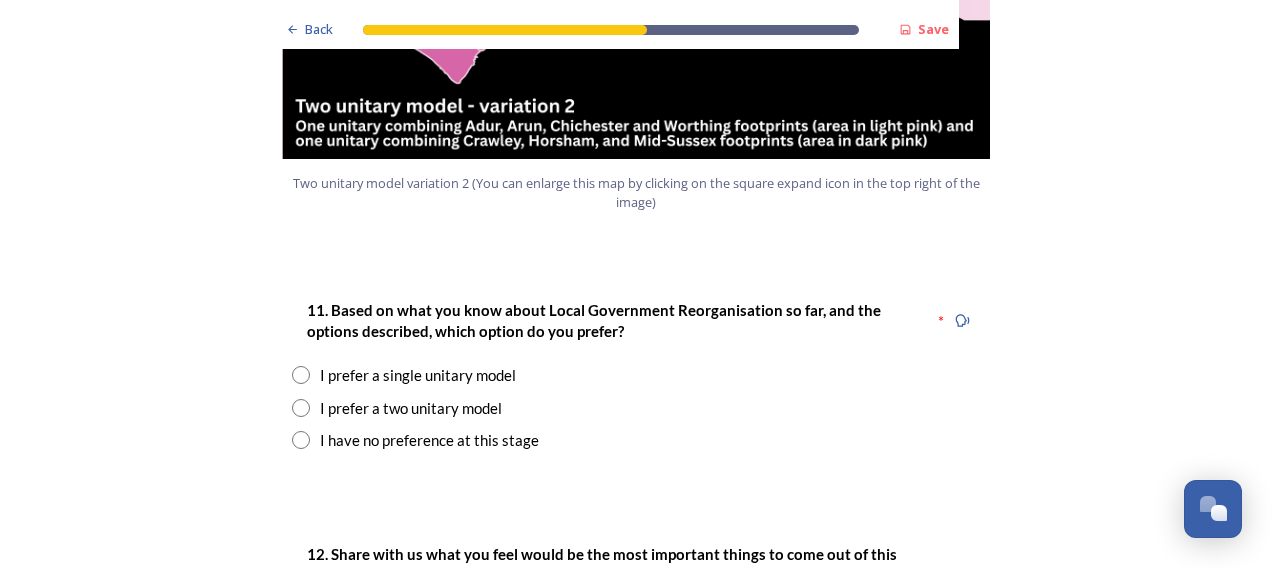click at bounding box center (301, 408) 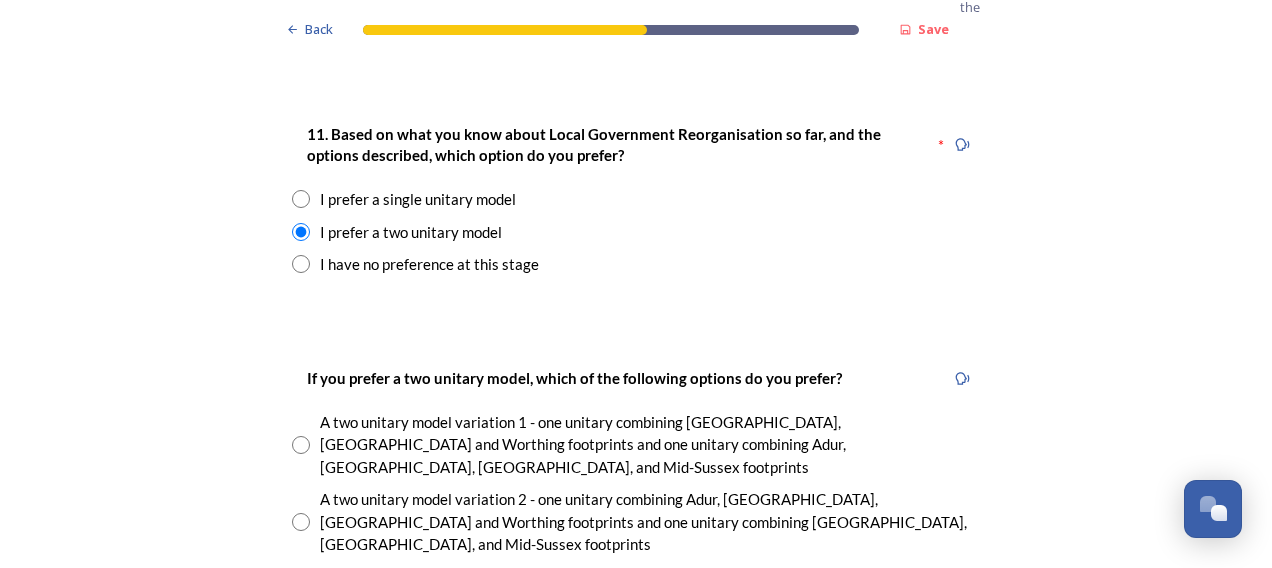 scroll, scrollTop: 2700, scrollLeft: 0, axis: vertical 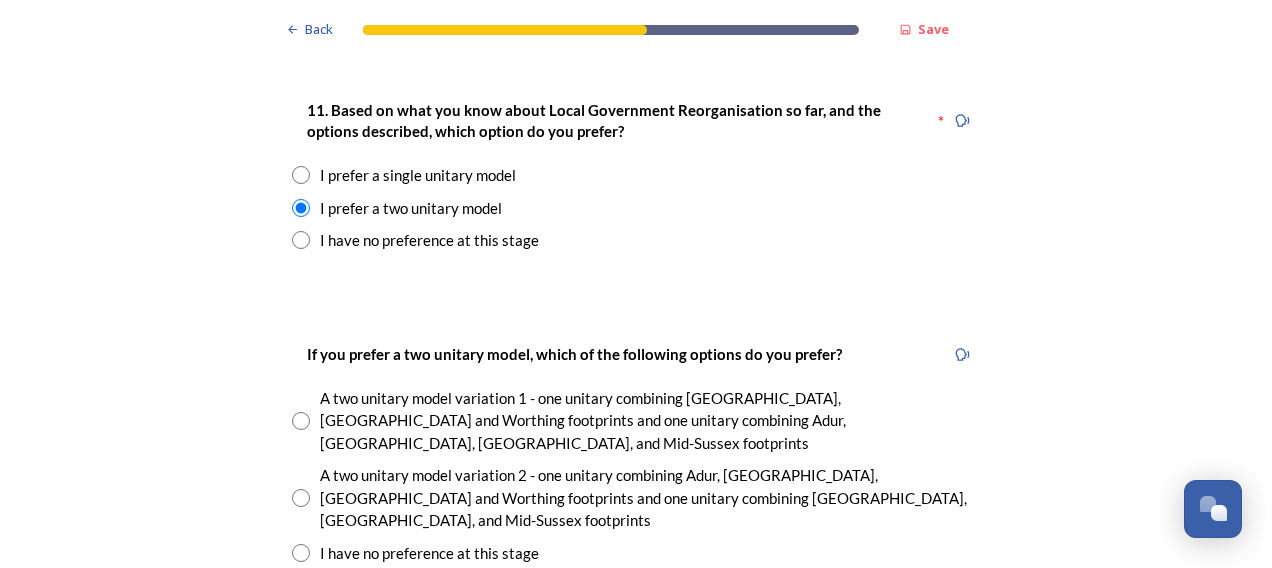 click at bounding box center [301, 498] 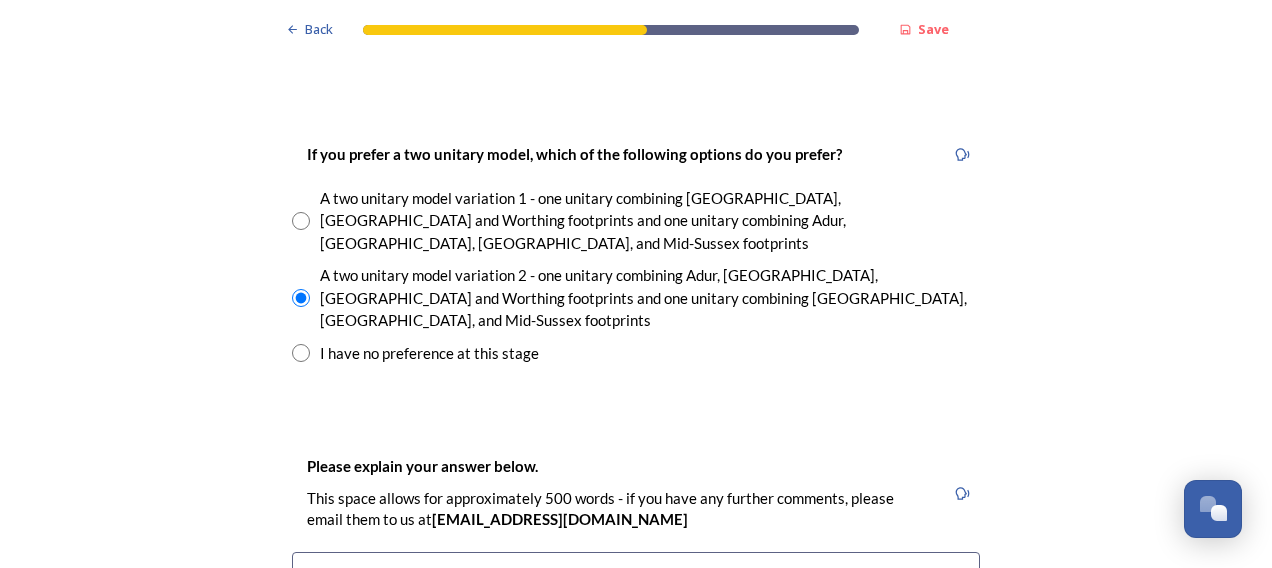 scroll, scrollTop: 3000, scrollLeft: 0, axis: vertical 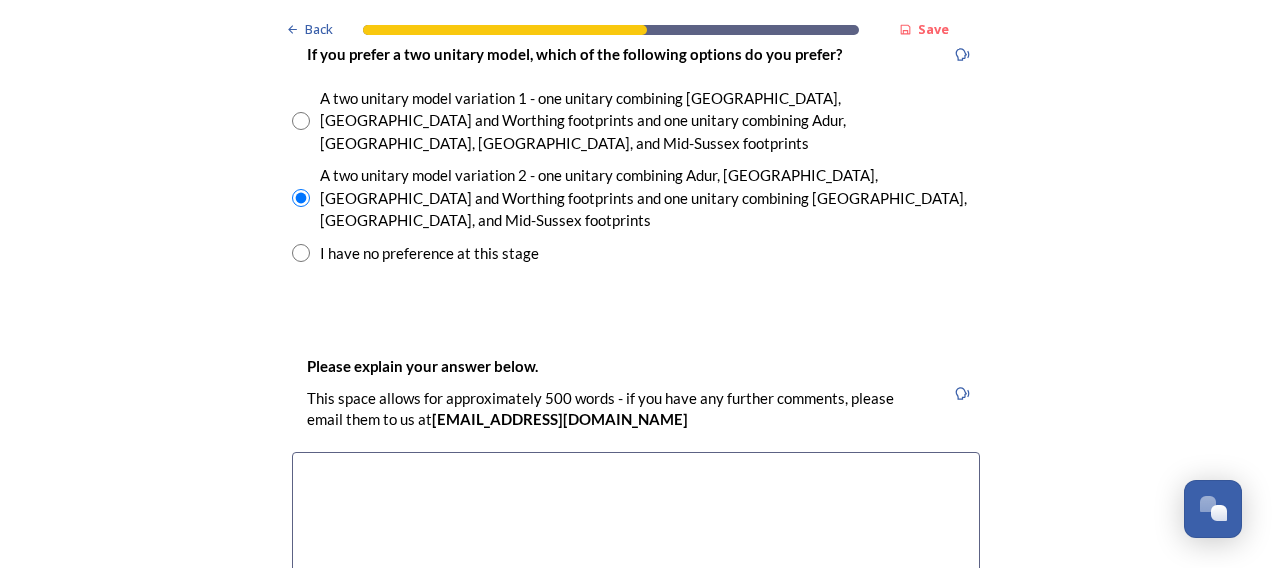 click at bounding box center [636, 564] 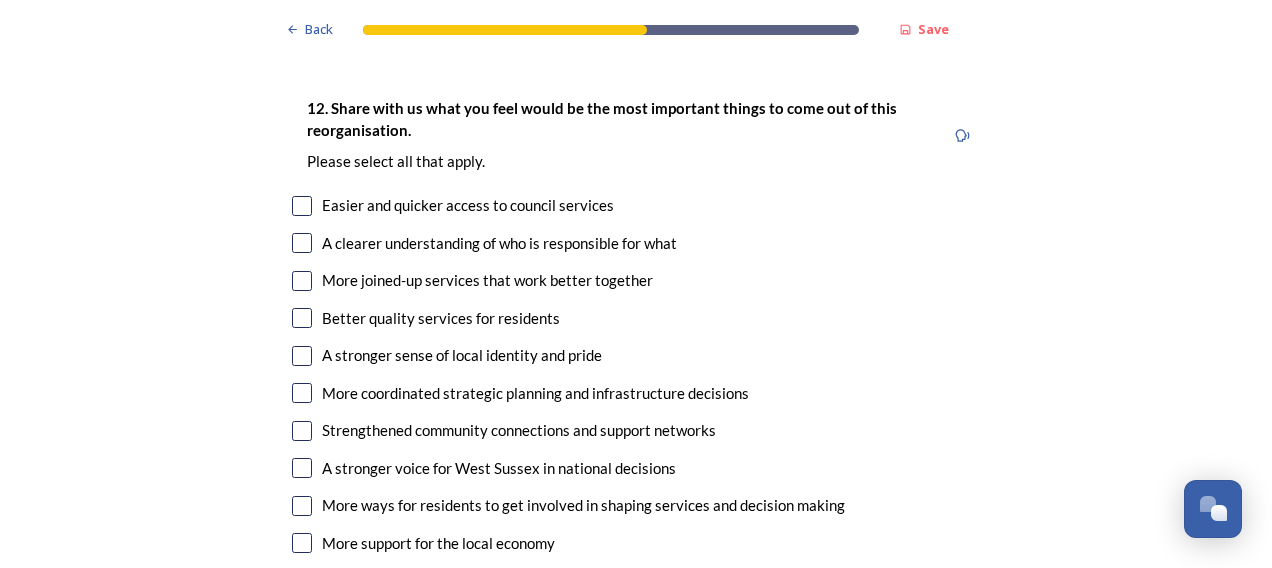 scroll, scrollTop: 3700, scrollLeft: 0, axis: vertical 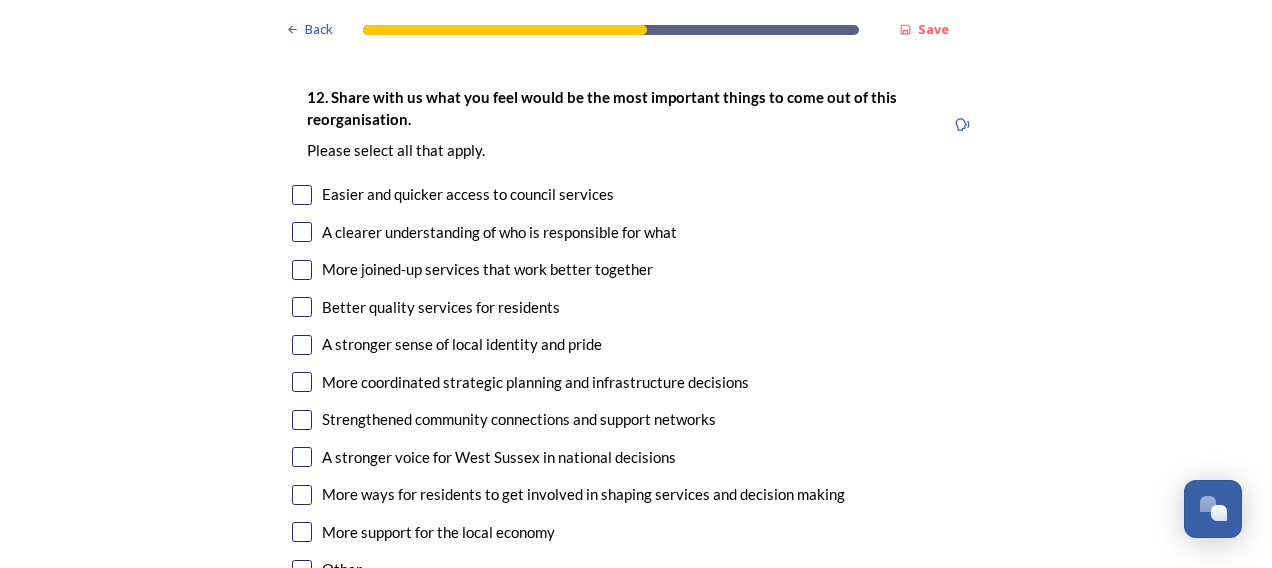 type on "Better natural grouping of towns, villages and transport connections.  Adur and Worthing are operating as 1 council, would be silly to split them into 2" 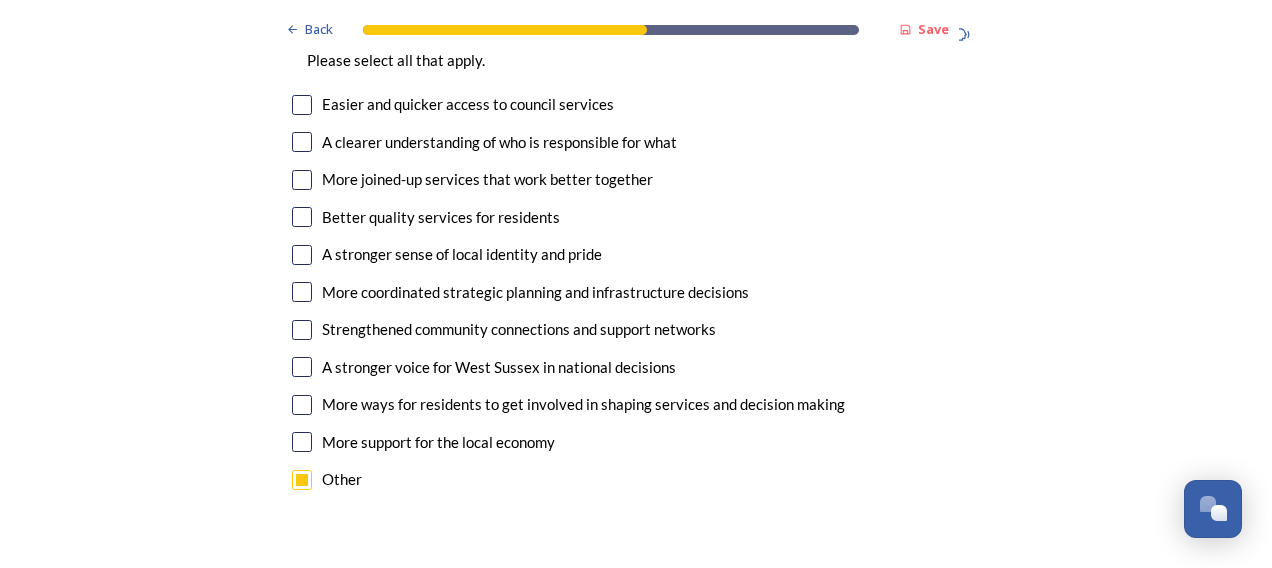scroll, scrollTop: 3900, scrollLeft: 0, axis: vertical 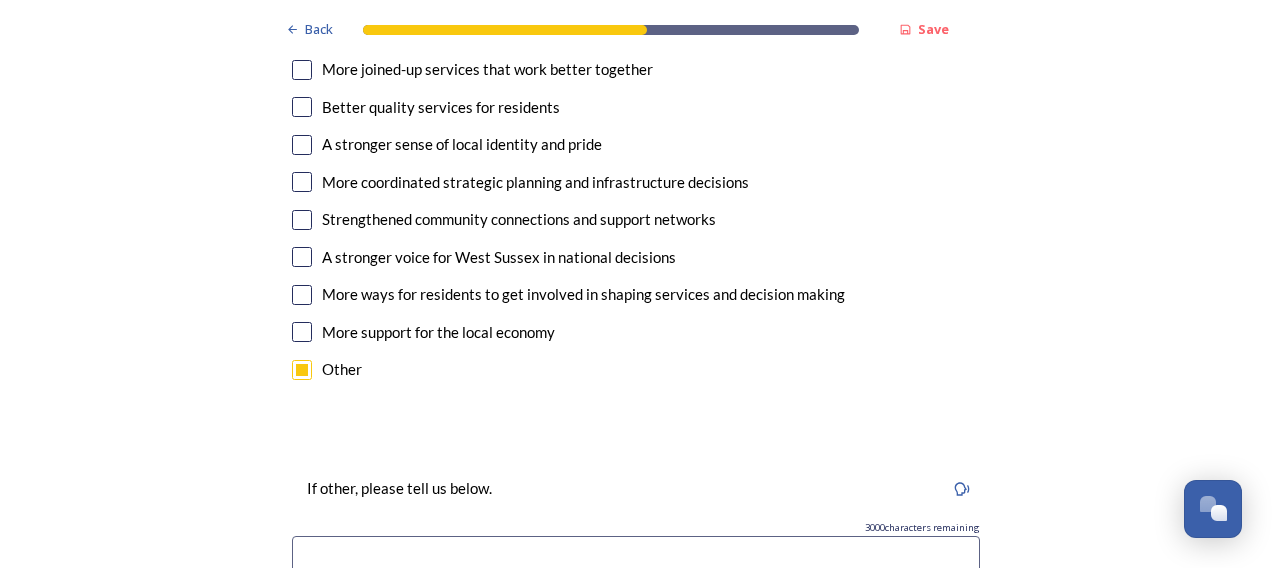click at bounding box center [636, 559] 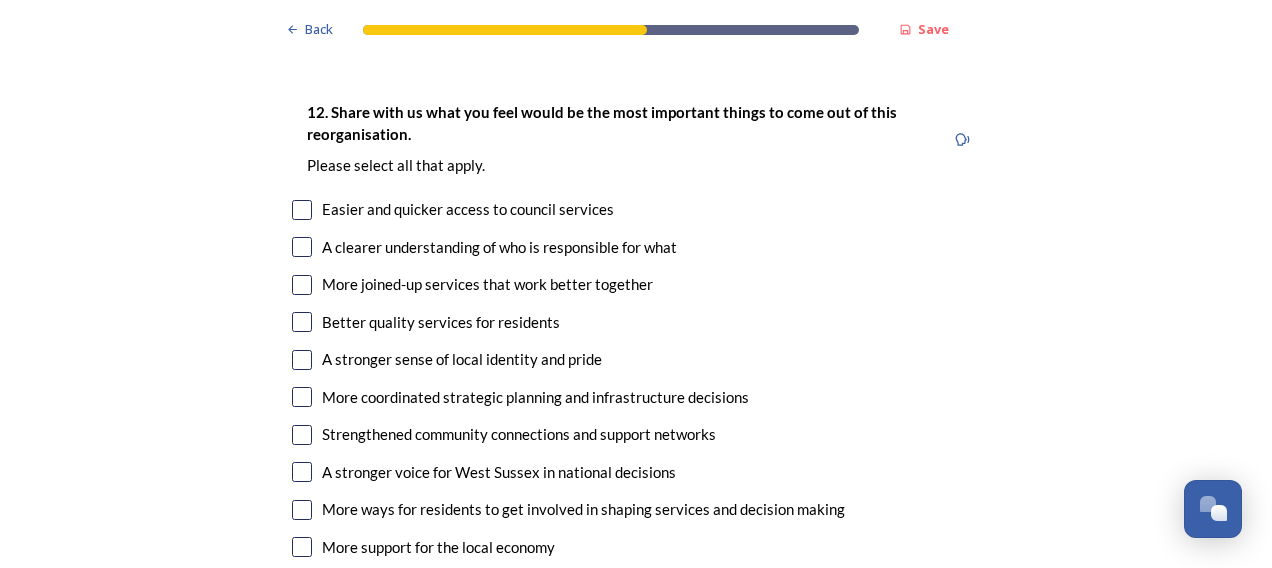 scroll, scrollTop: 3800, scrollLeft: 0, axis: vertical 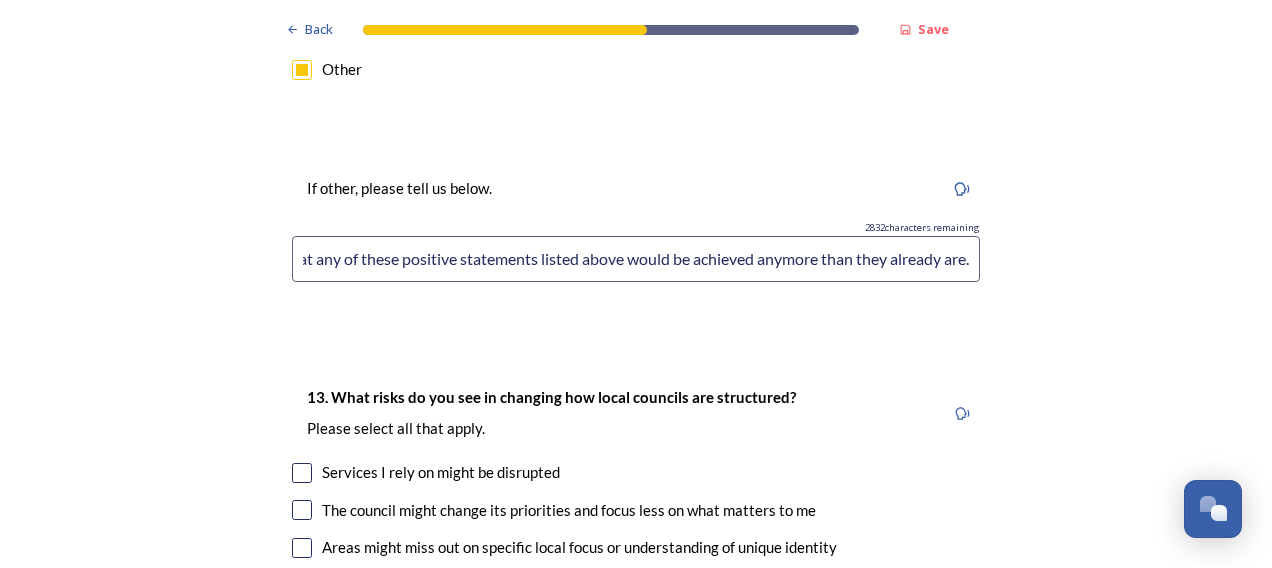 type on "I dont think LG should reorganise, its working as it is.  I cant see that any of these positive statements listed above would be achieved anymore than they already are." 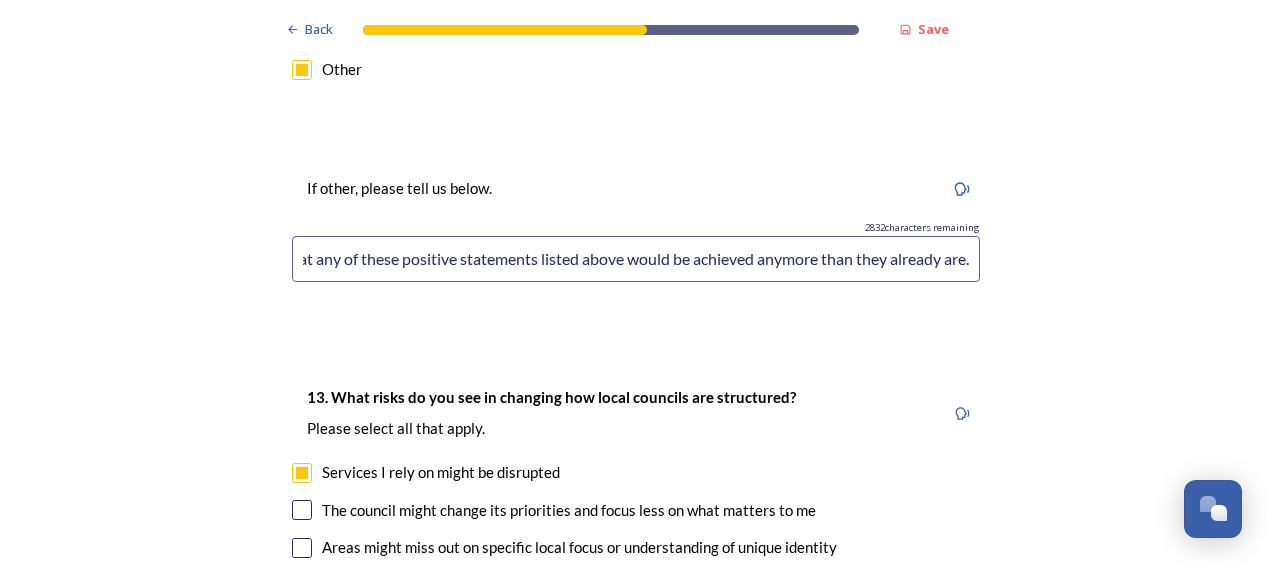 scroll, scrollTop: 0, scrollLeft: 0, axis: both 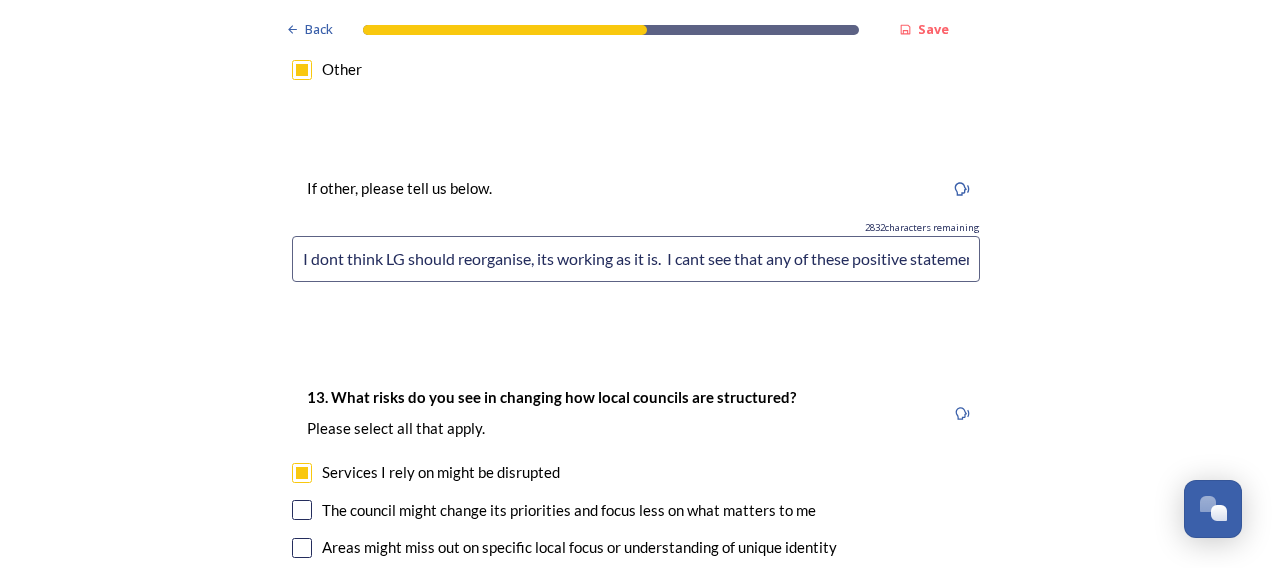 click at bounding box center (302, 510) 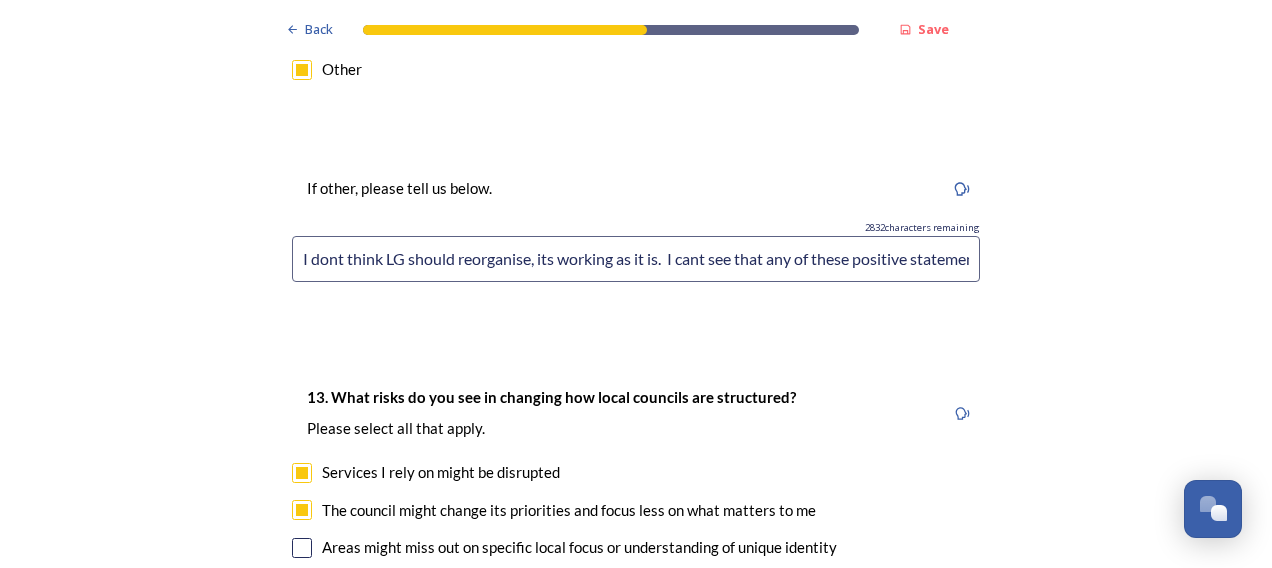 click at bounding box center [302, 548] 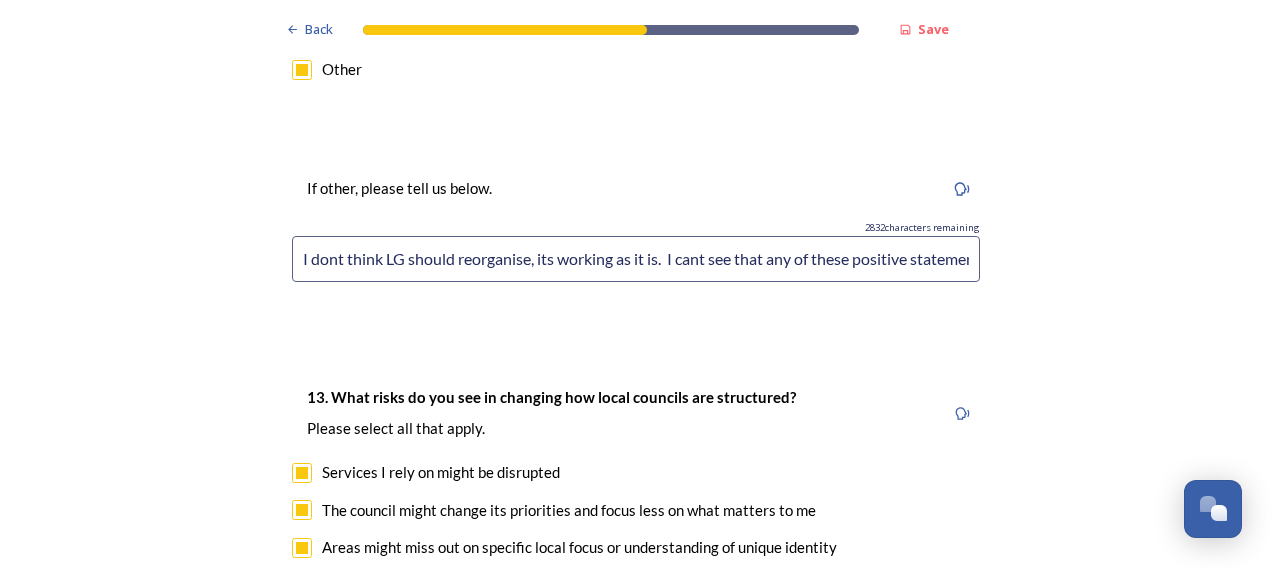 scroll, scrollTop: 4300, scrollLeft: 0, axis: vertical 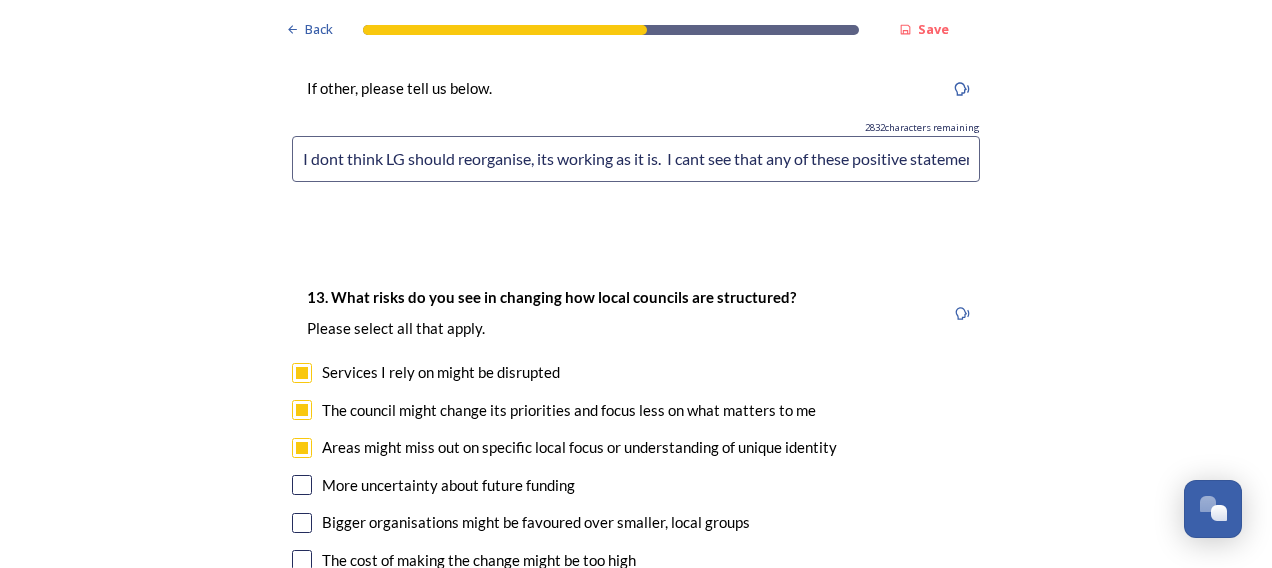 click at bounding box center (302, 485) 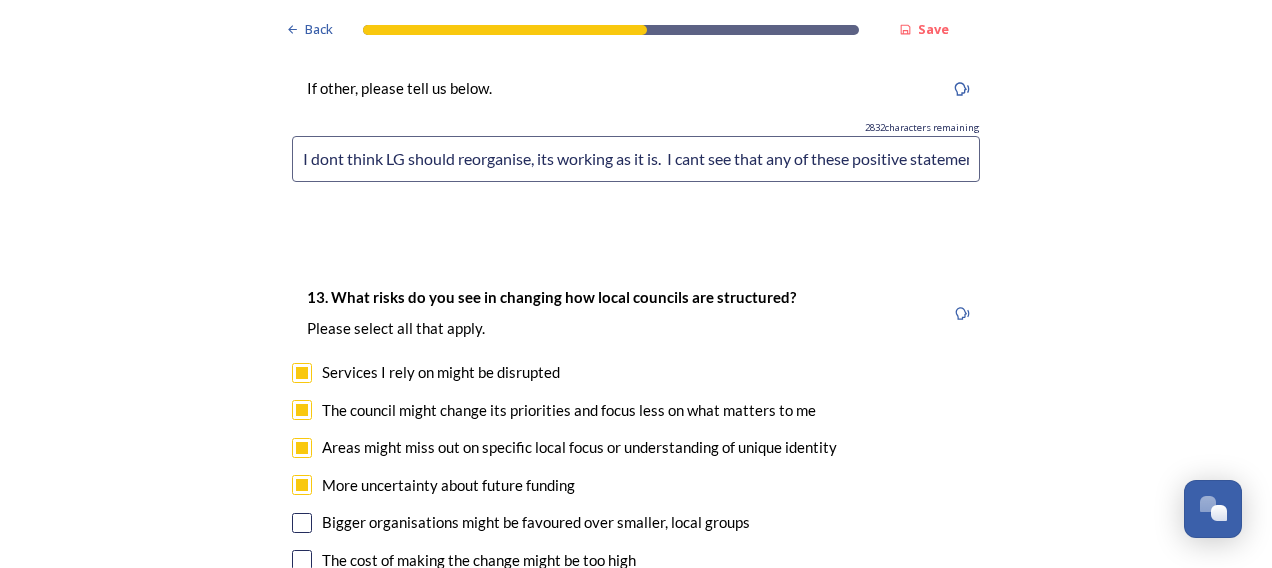 click at bounding box center [302, 523] 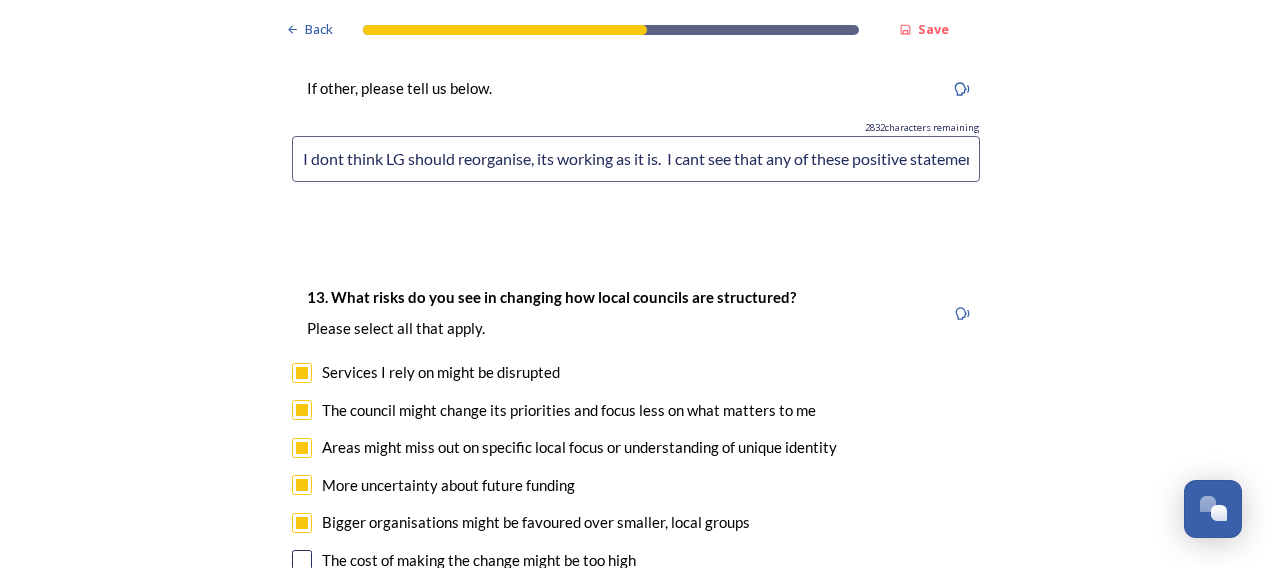 click at bounding box center (302, 560) 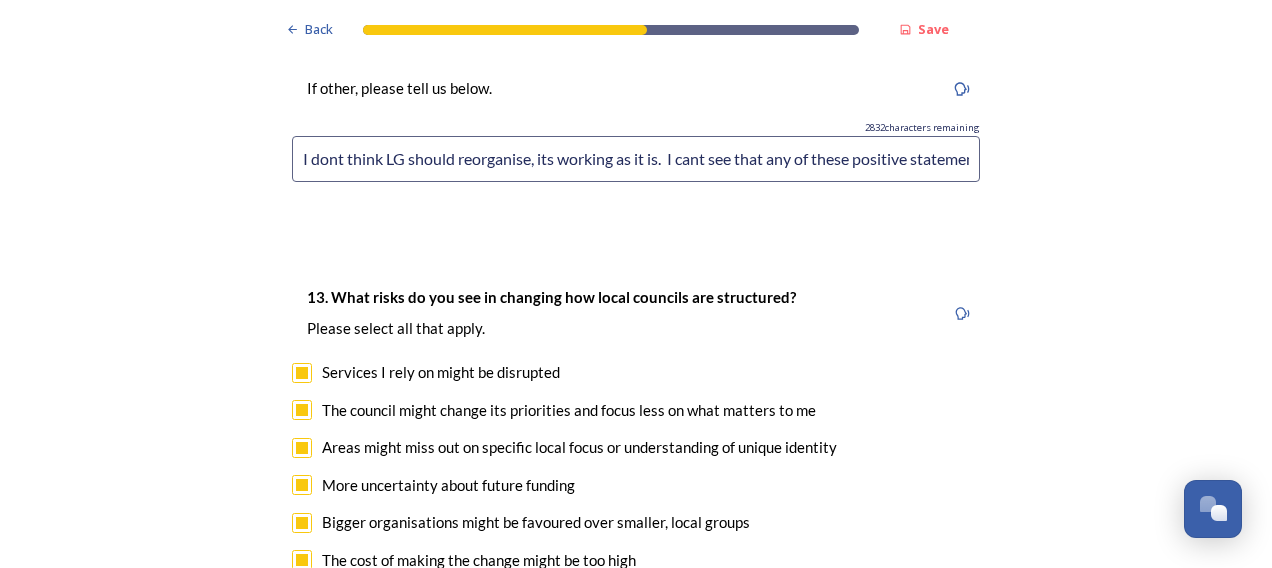 click at bounding box center [302, 598] 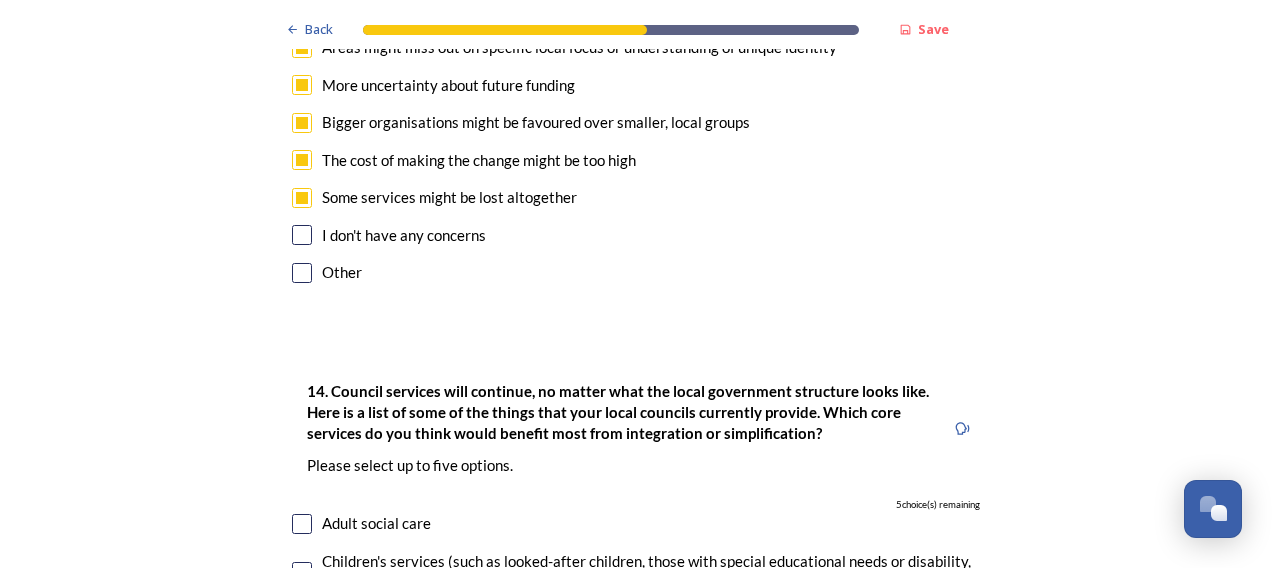 scroll, scrollTop: 4800, scrollLeft: 0, axis: vertical 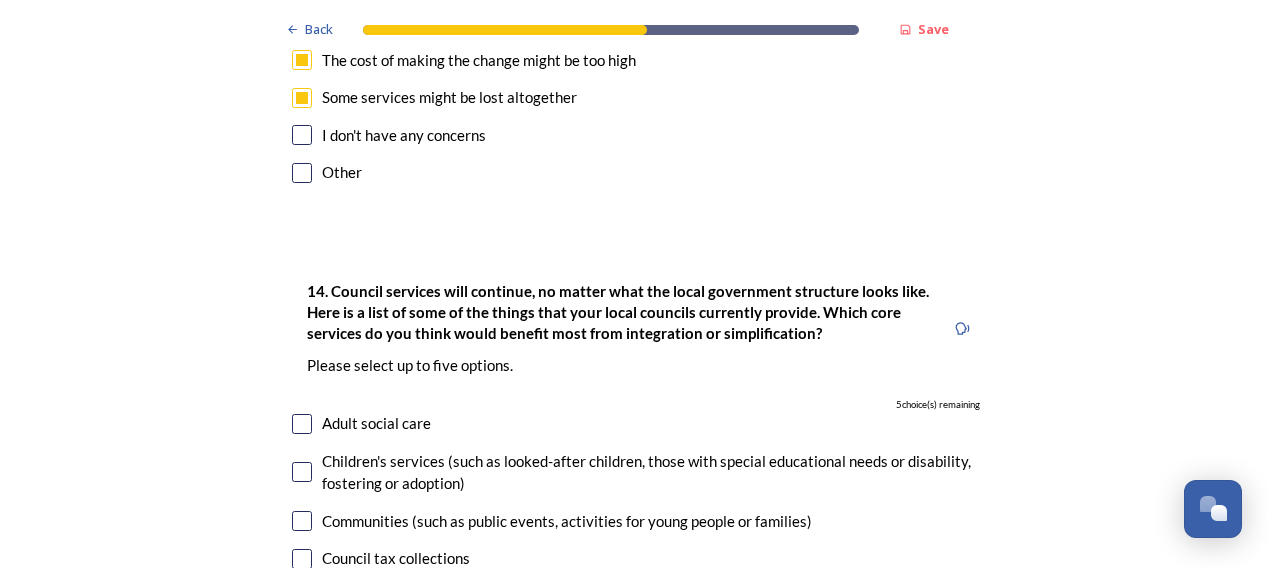 click at bounding box center [302, 559] 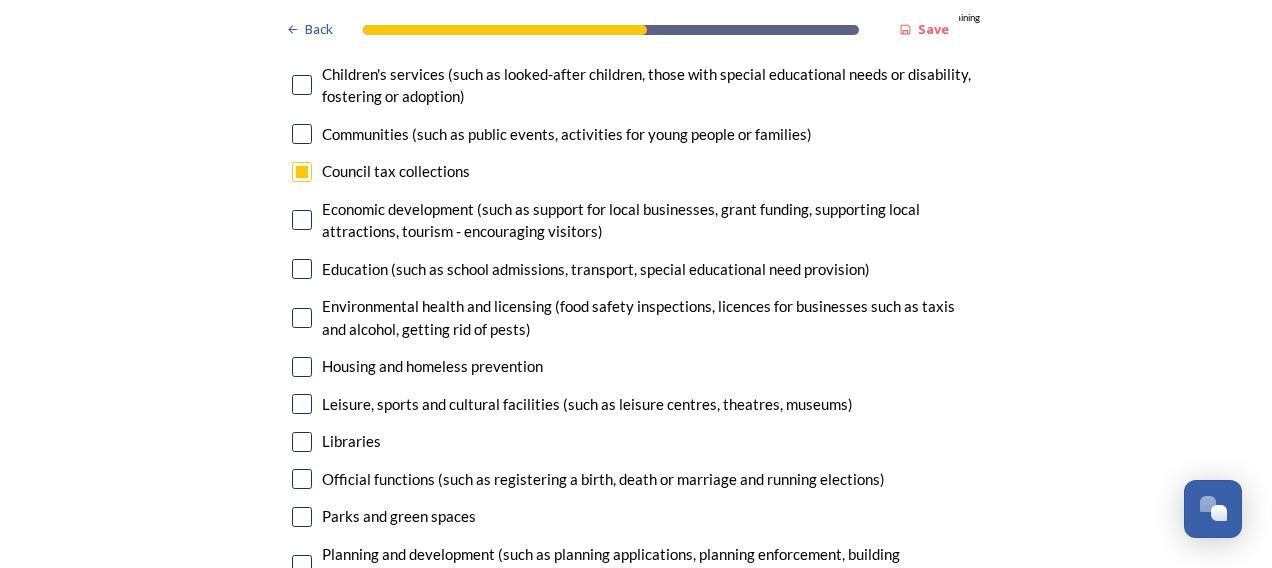 scroll, scrollTop: 5200, scrollLeft: 0, axis: vertical 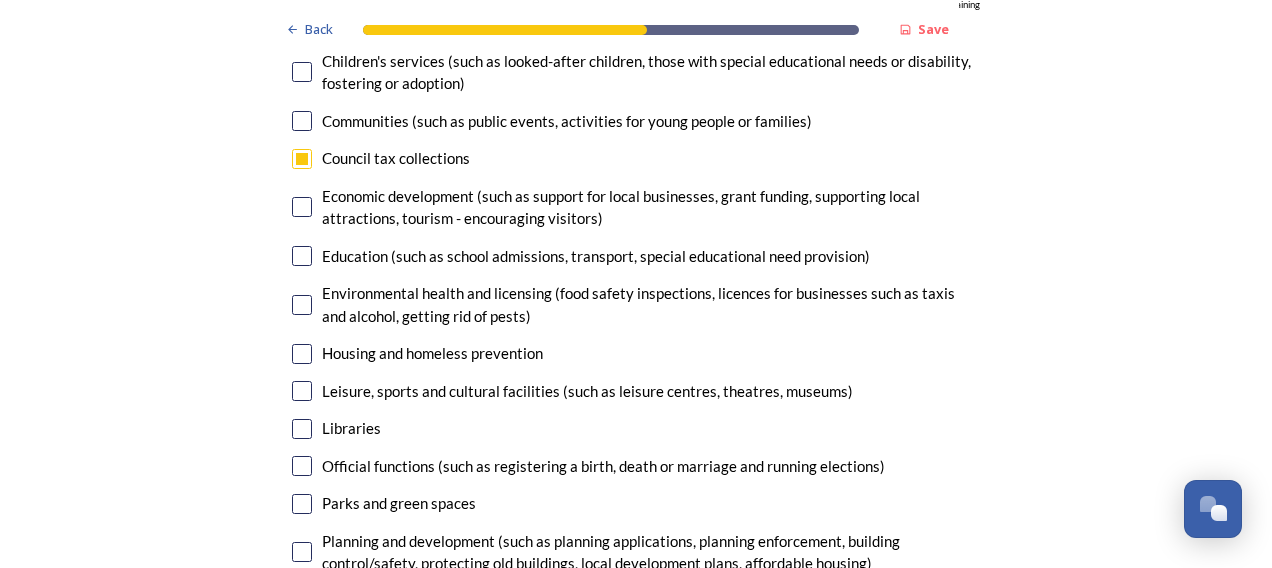 click at bounding box center (302, 612) 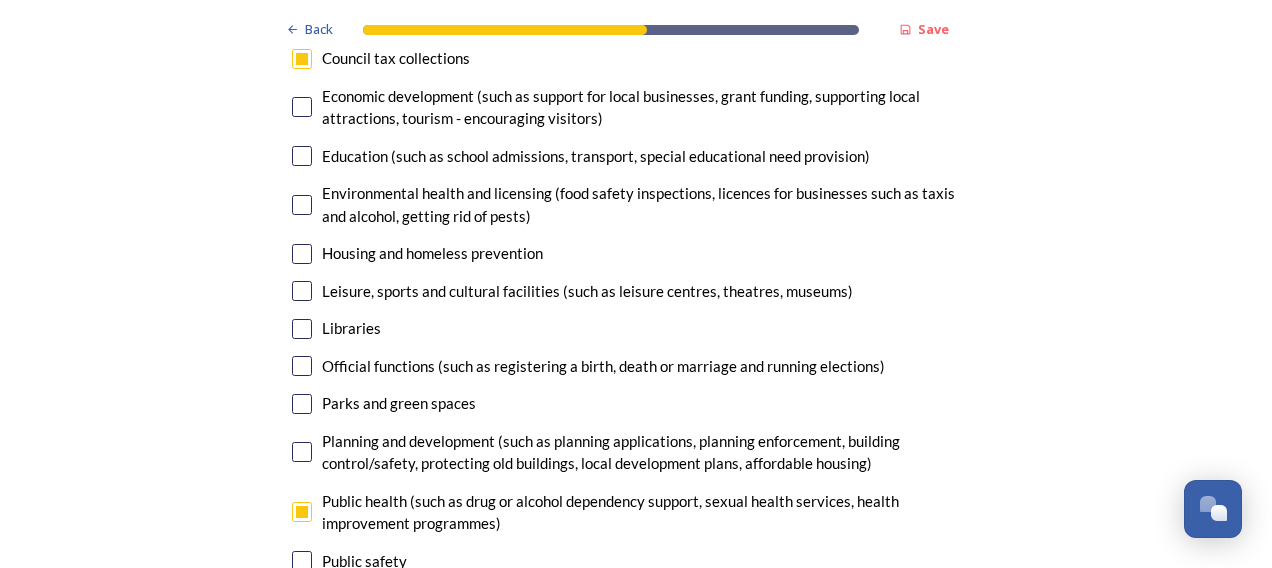 click at bounding box center [302, 599] 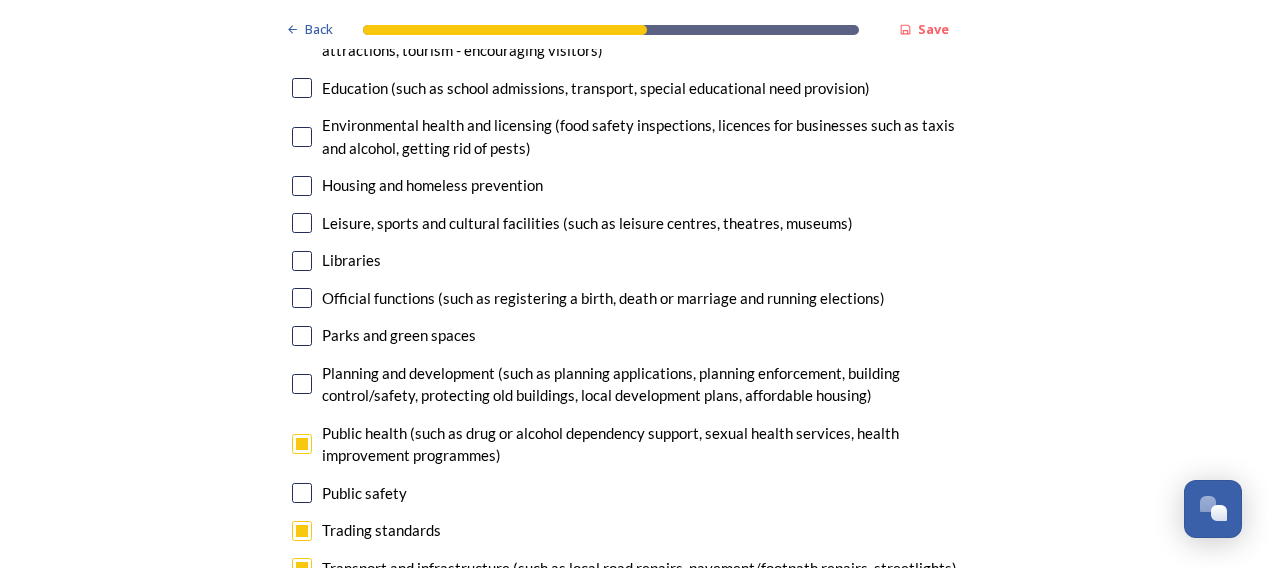 scroll, scrollTop: 5400, scrollLeft: 0, axis: vertical 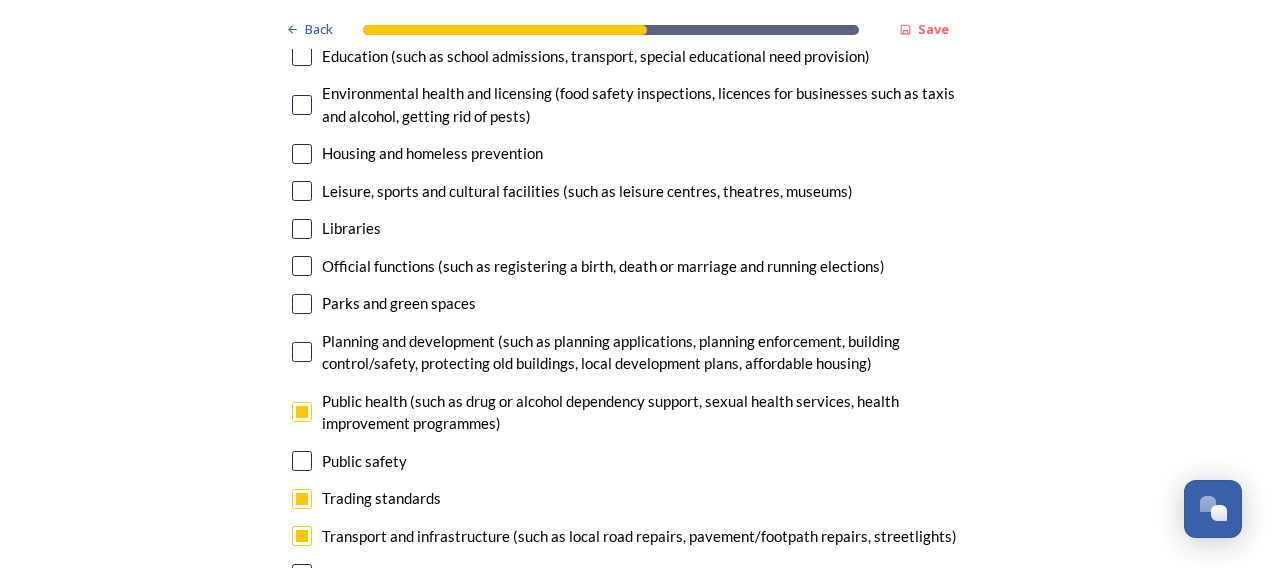 click at bounding box center (302, 611) 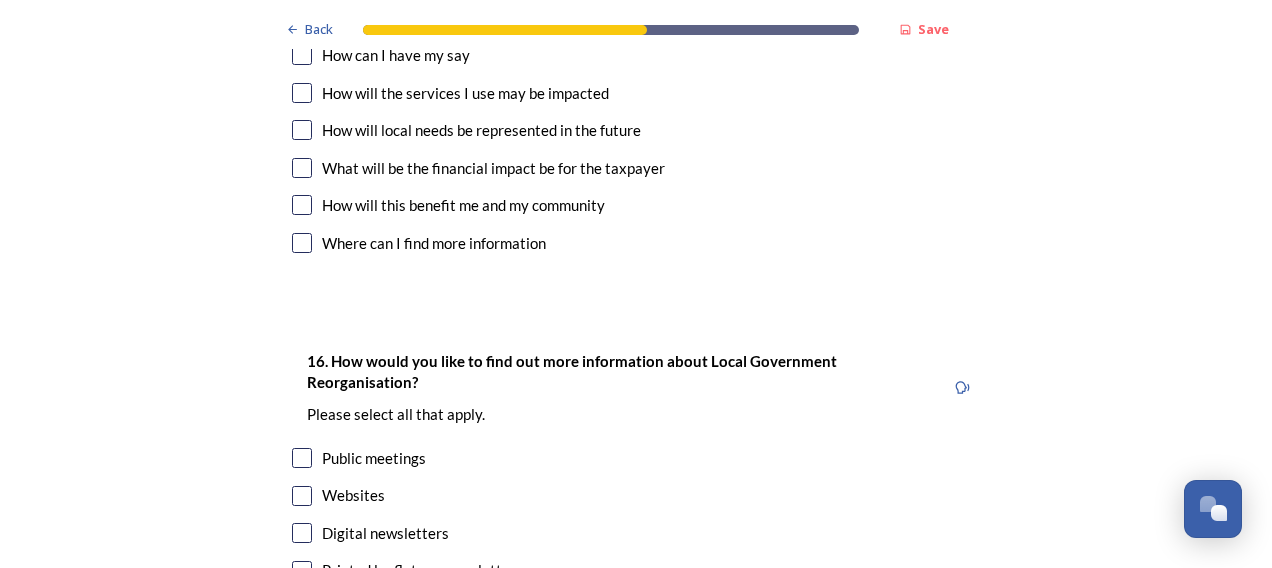 scroll, scrollTop: 6400, scrollLeft: 0, axis: vertical 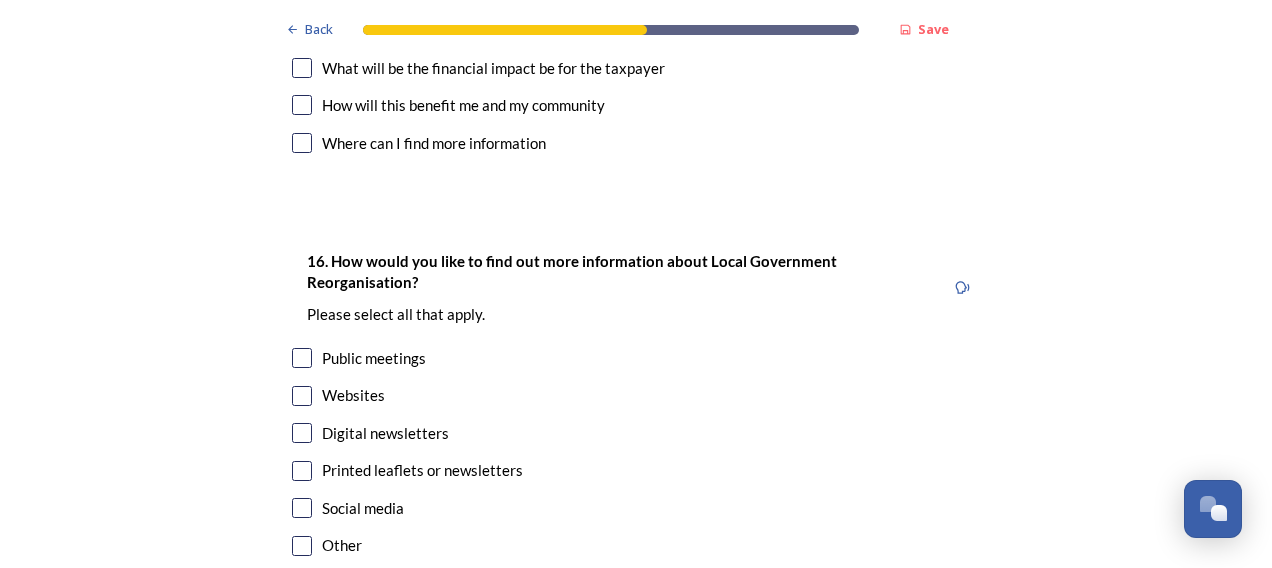 click at bounding box center (302, 396) 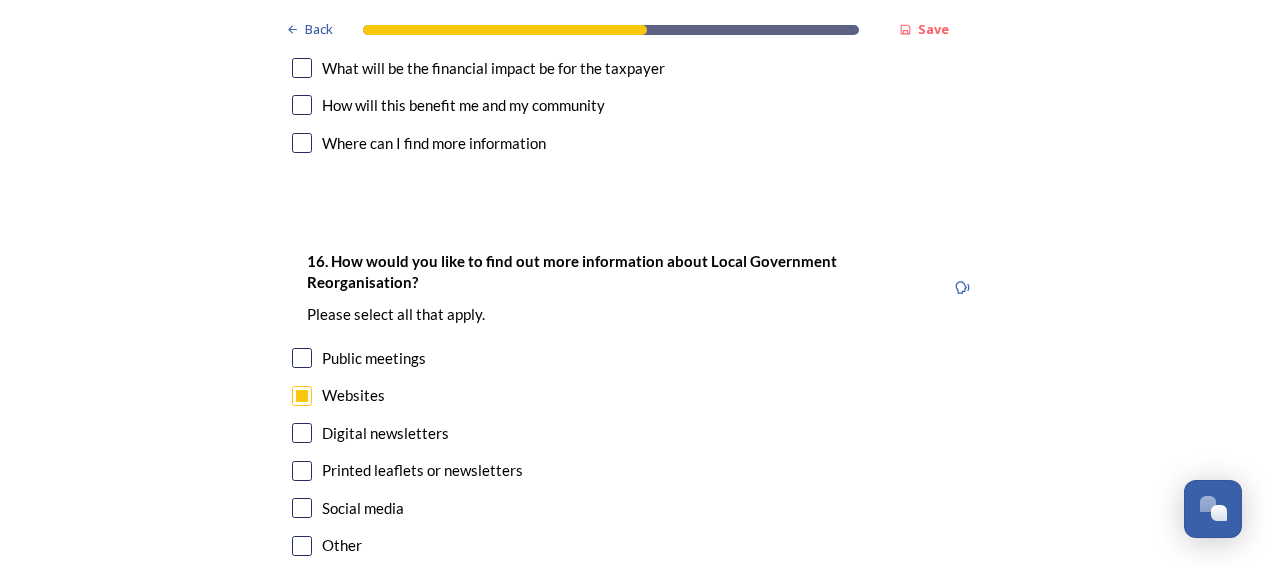 click at bounding box center [302, 396] 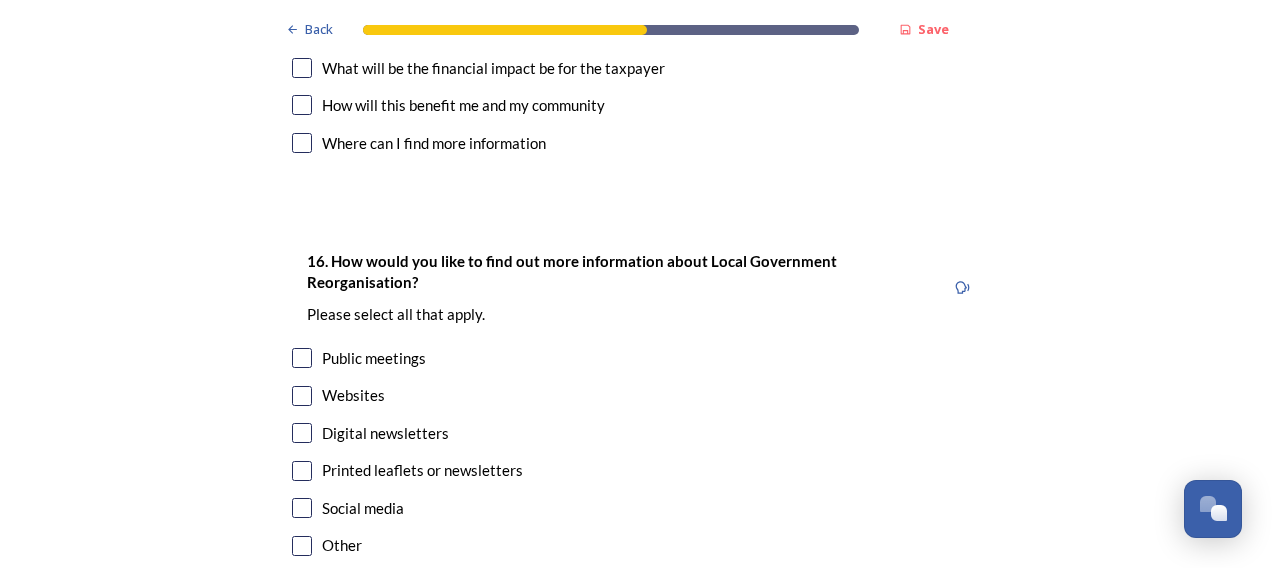 click at bounding box center [302, 396] 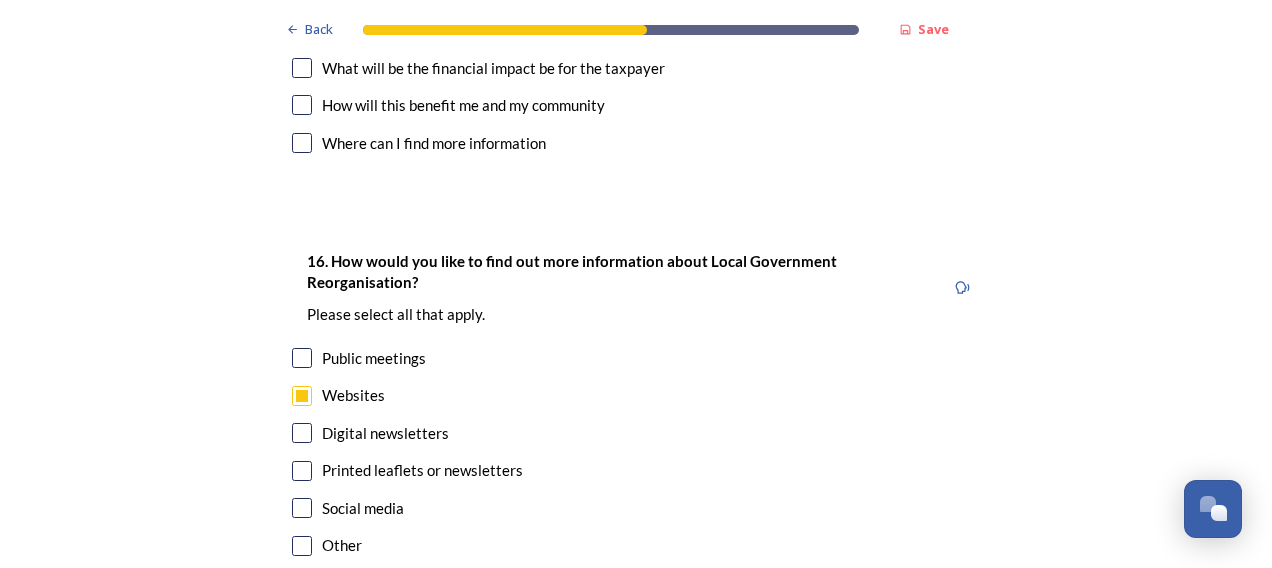 click at bounding box center (302, 433) 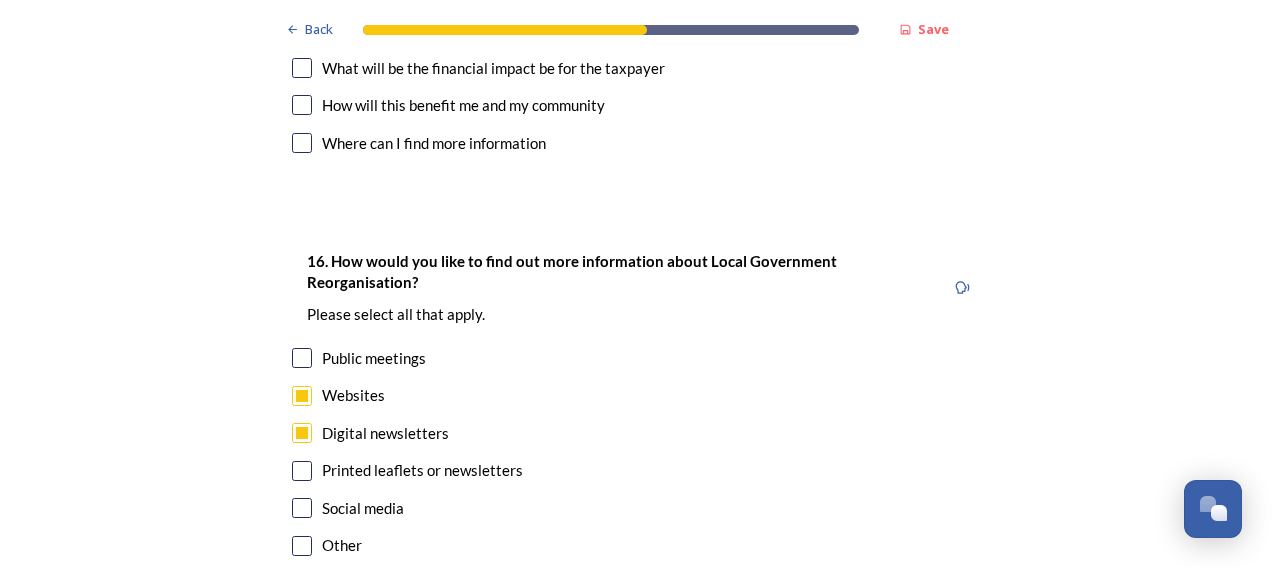 click on "Continue" at bounding box center [622, 656] 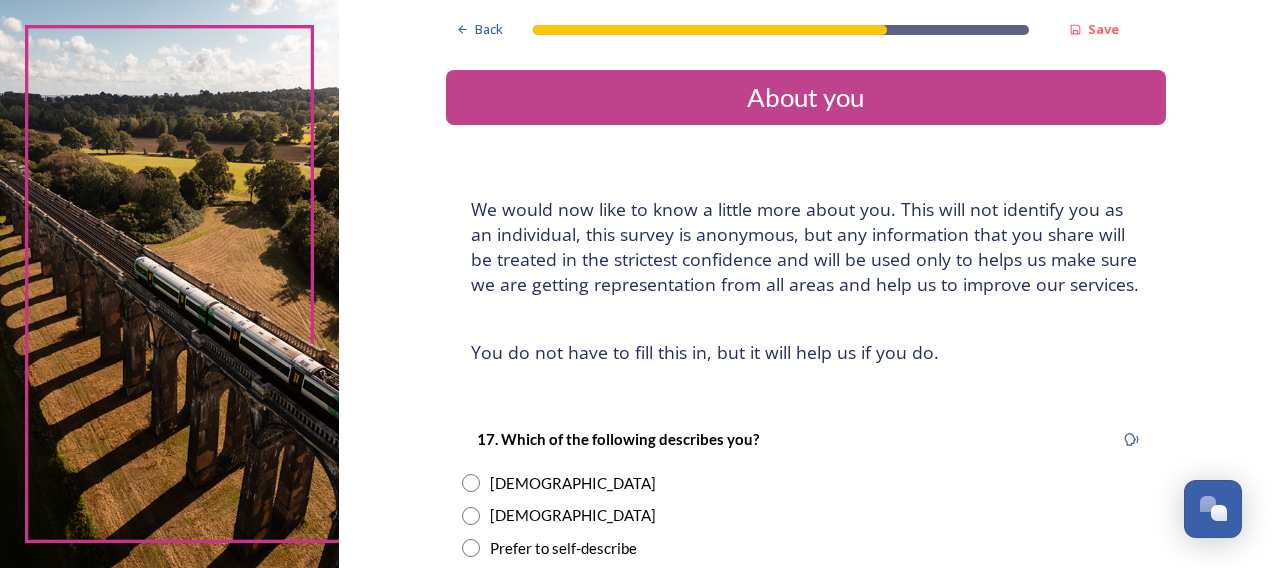 click at bounding box center (471, 483) 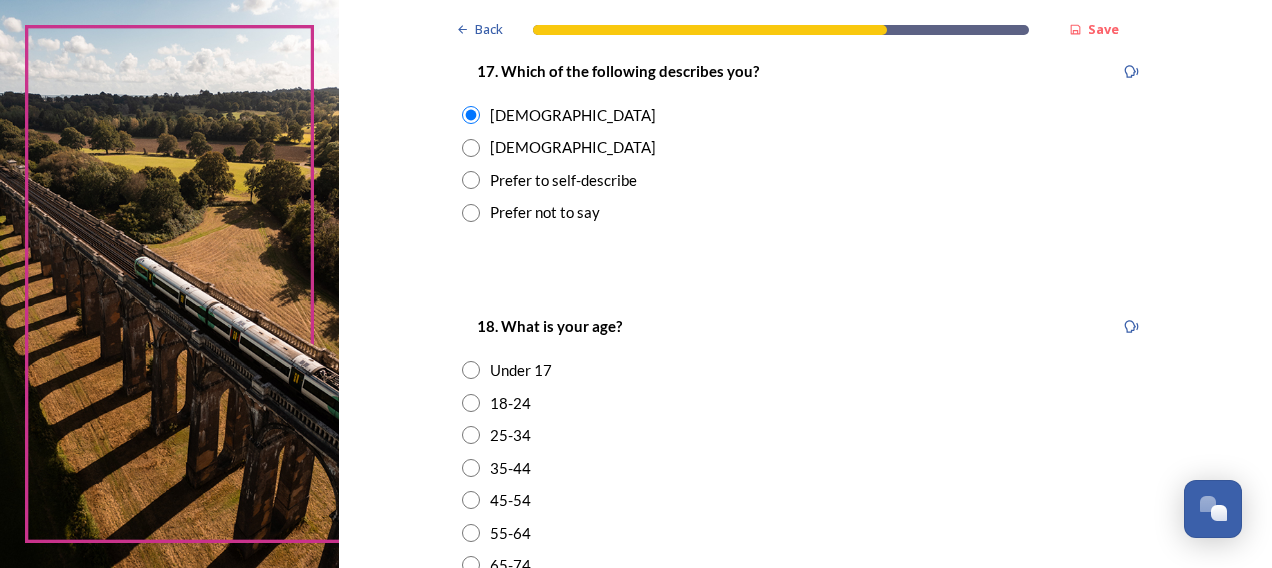 scroll, scrollTop: 400, scrollLeft: 0, axis: vertical 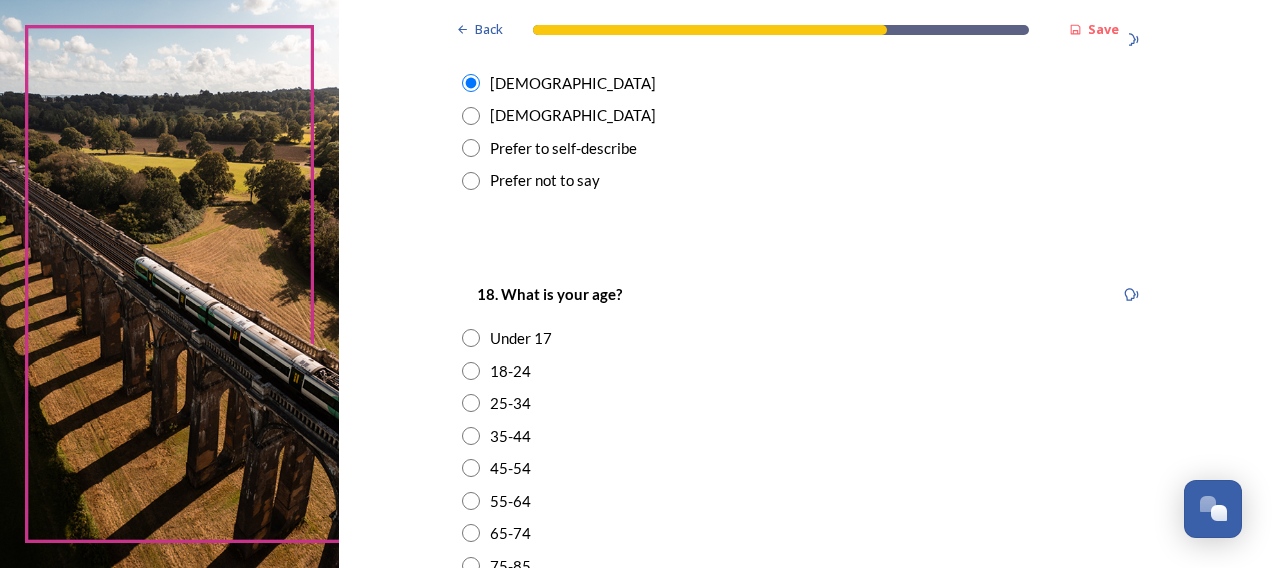 click at bounding box center (471, 468) 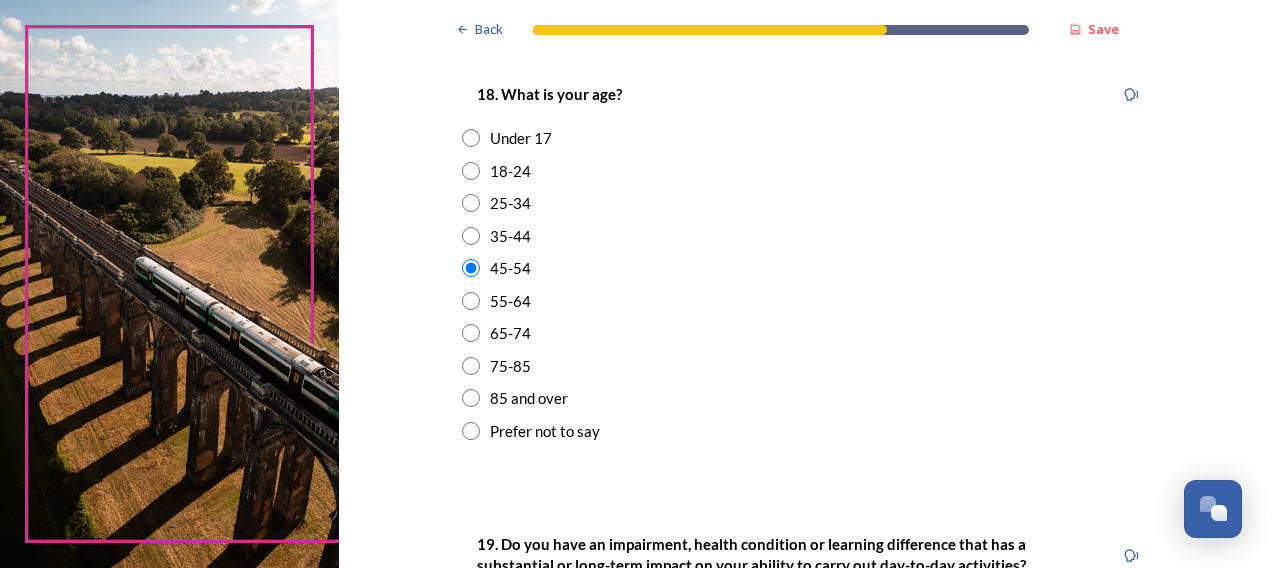 scroll, scrollTop: 800, scrollLeft: 0, axis: vertical 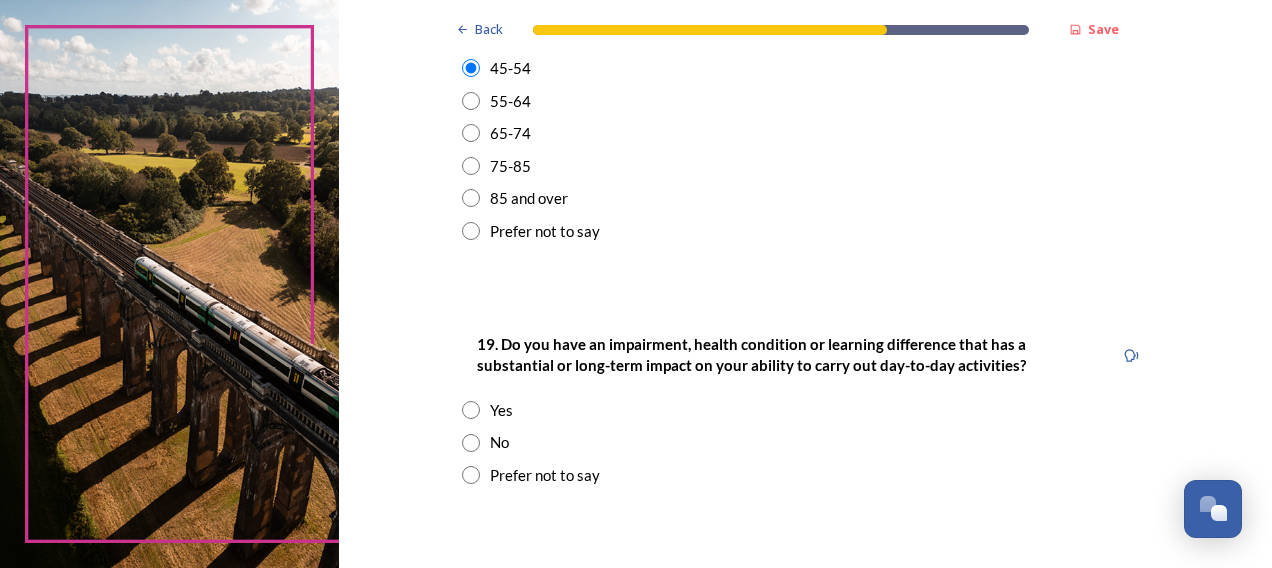 click at bounding box center [471, 443] 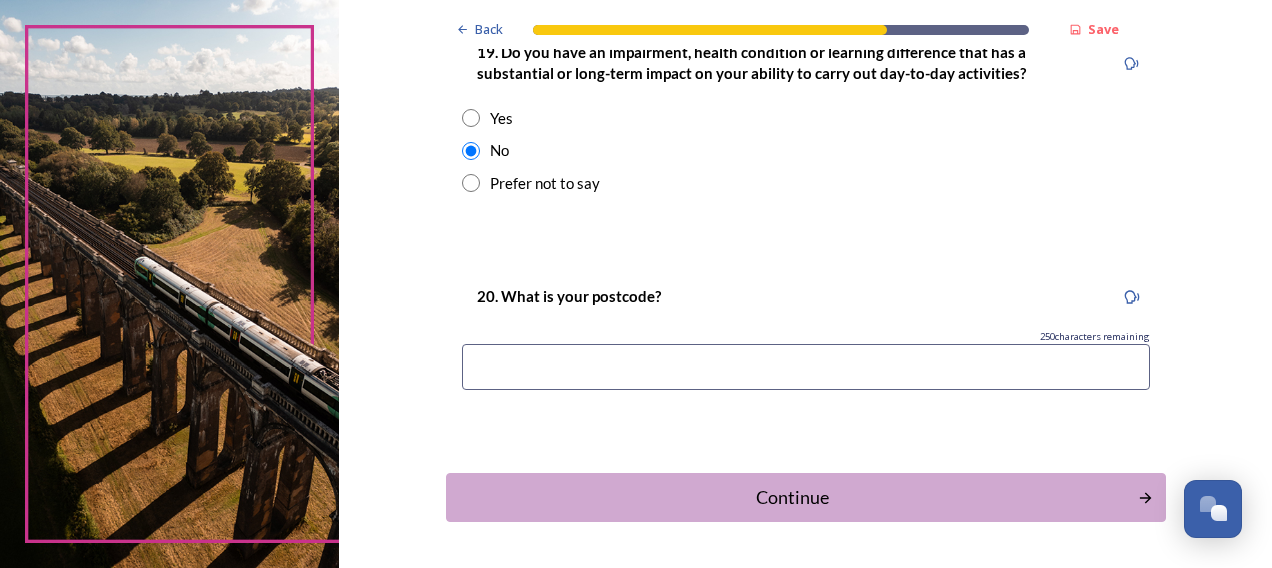 scroll, scrollTop: 1100, scrollLeft: 0, axis: vertical 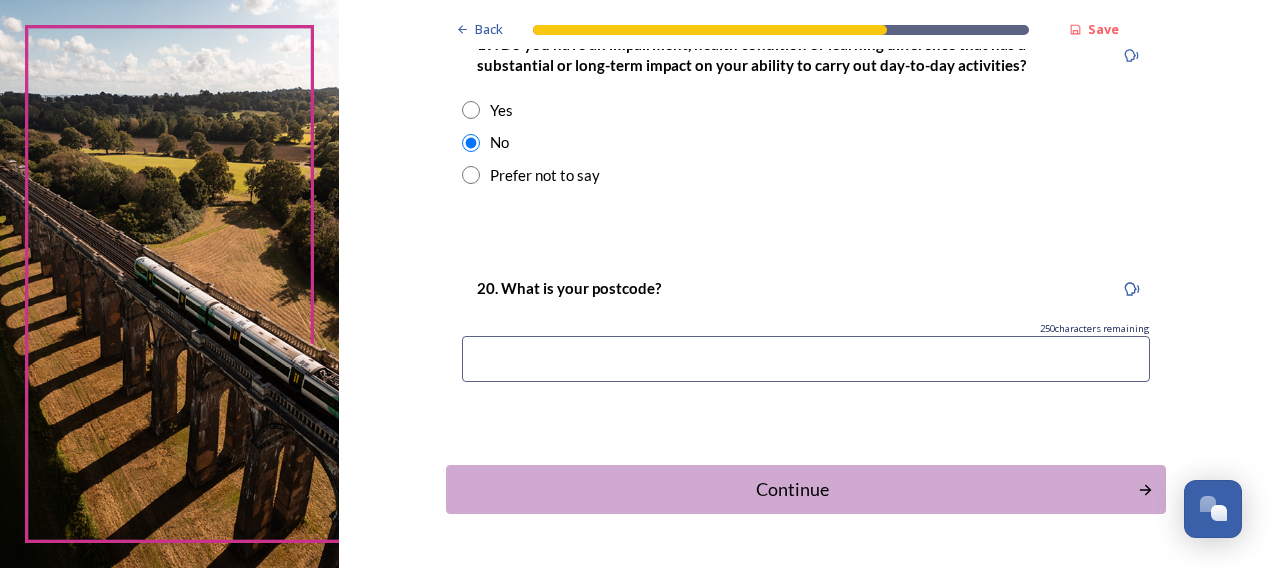 click at bounding box center [806, 359] 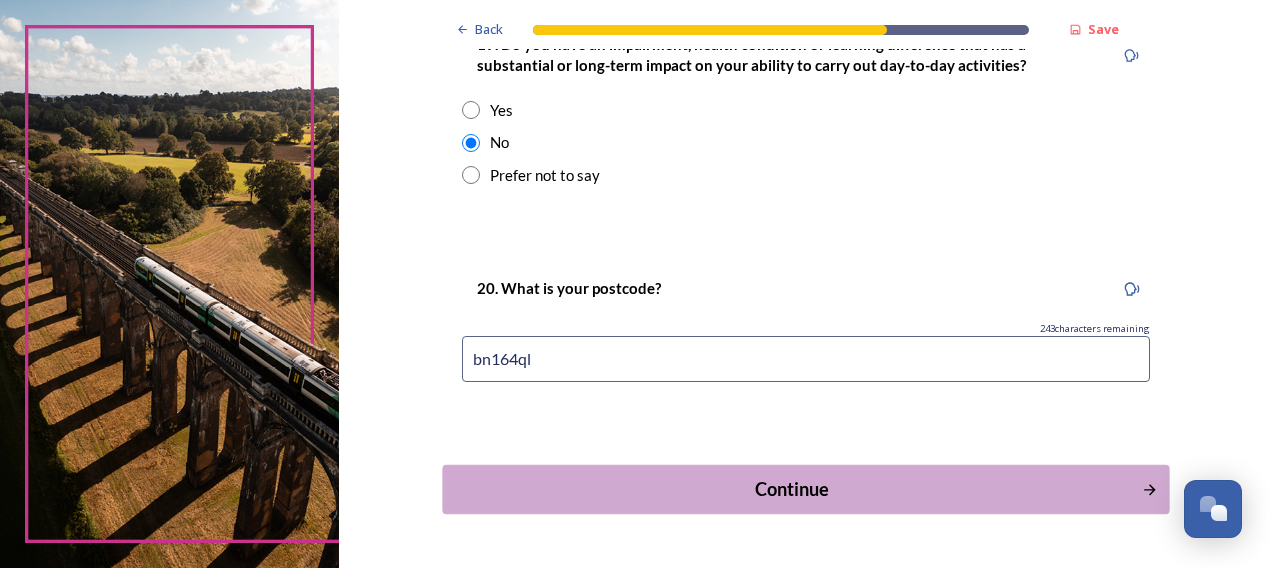 type on "bn164ql" 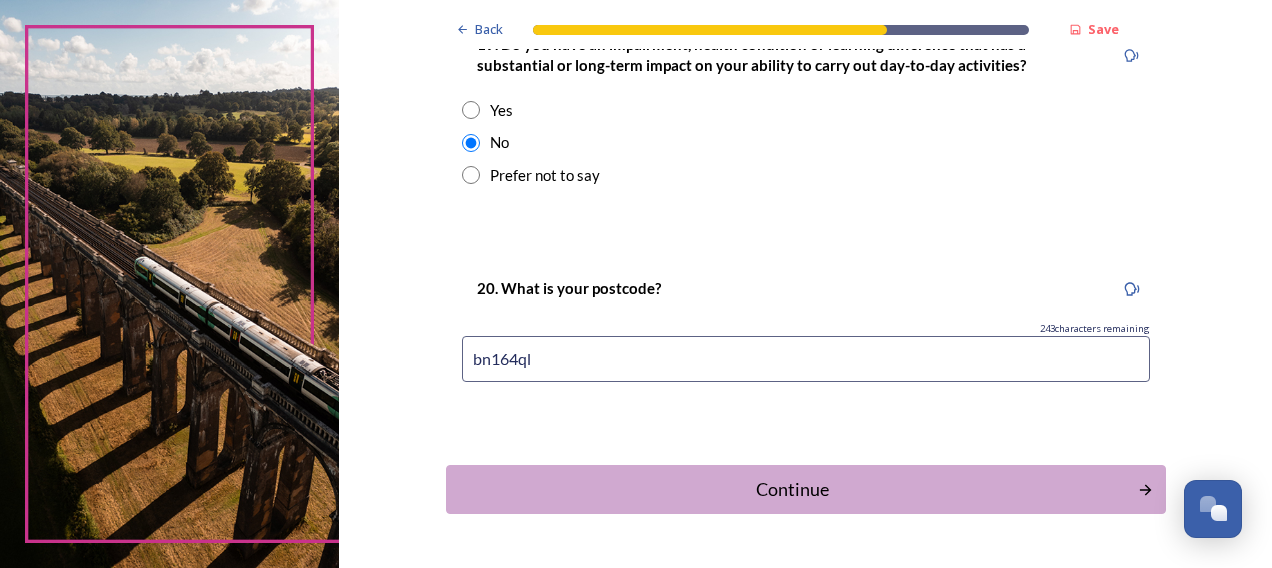 scroll, scrollTop: 0, scrollLeft: 0, axis: both 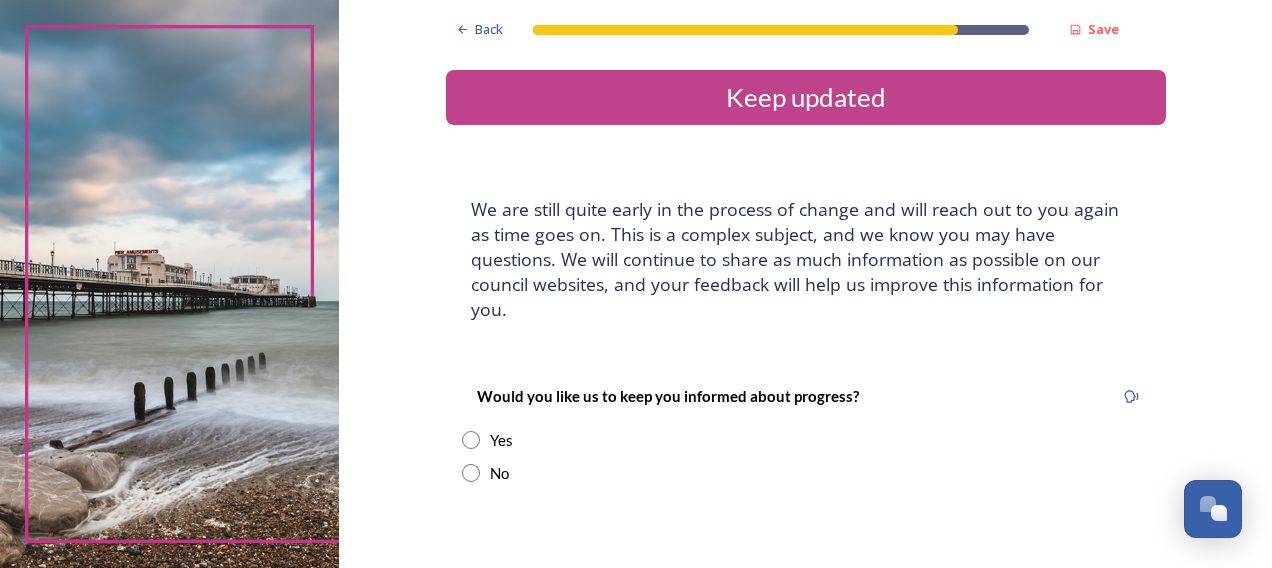 click at bounding box center (471, 473) 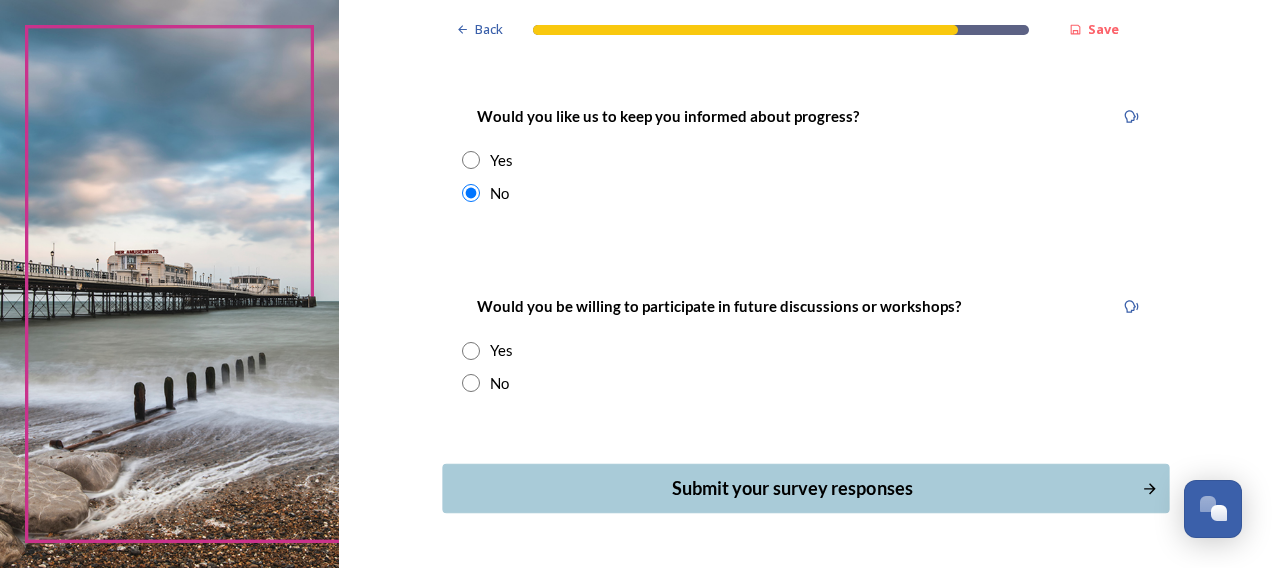 scroll, scrollTop: 300, scrollLeft: 0, axis: vertical 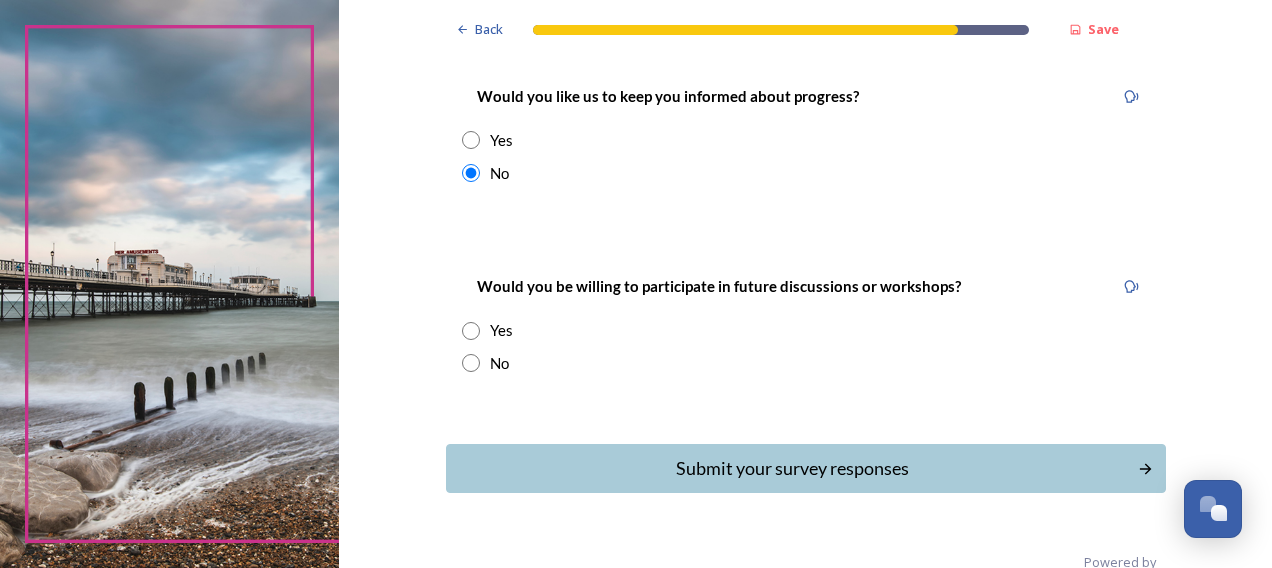 click at bounding box center (471, 363) 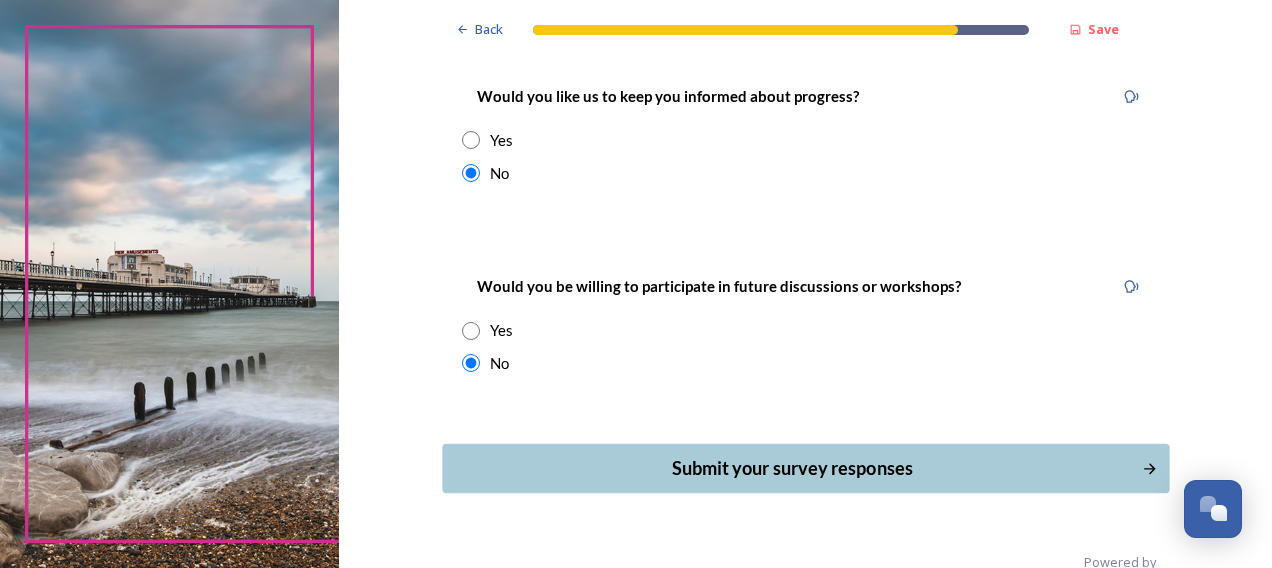 click on "Submit your survey responses" at bounding box center (791, 468) 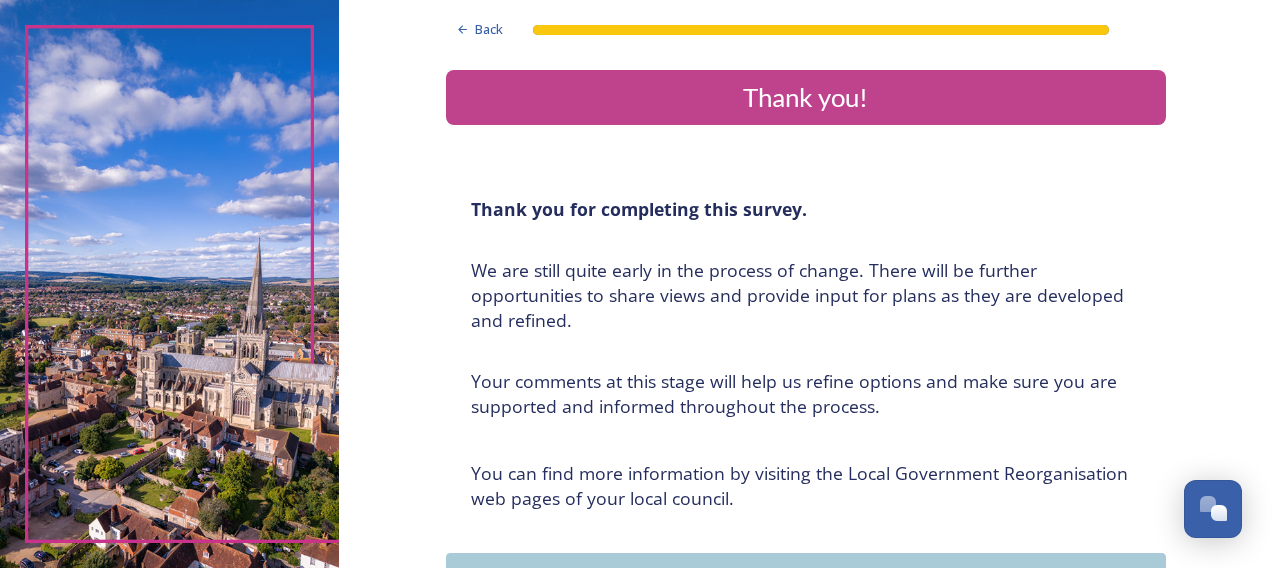 scroll, scrollTop: 0, scrollLeft: 0, axis: both 